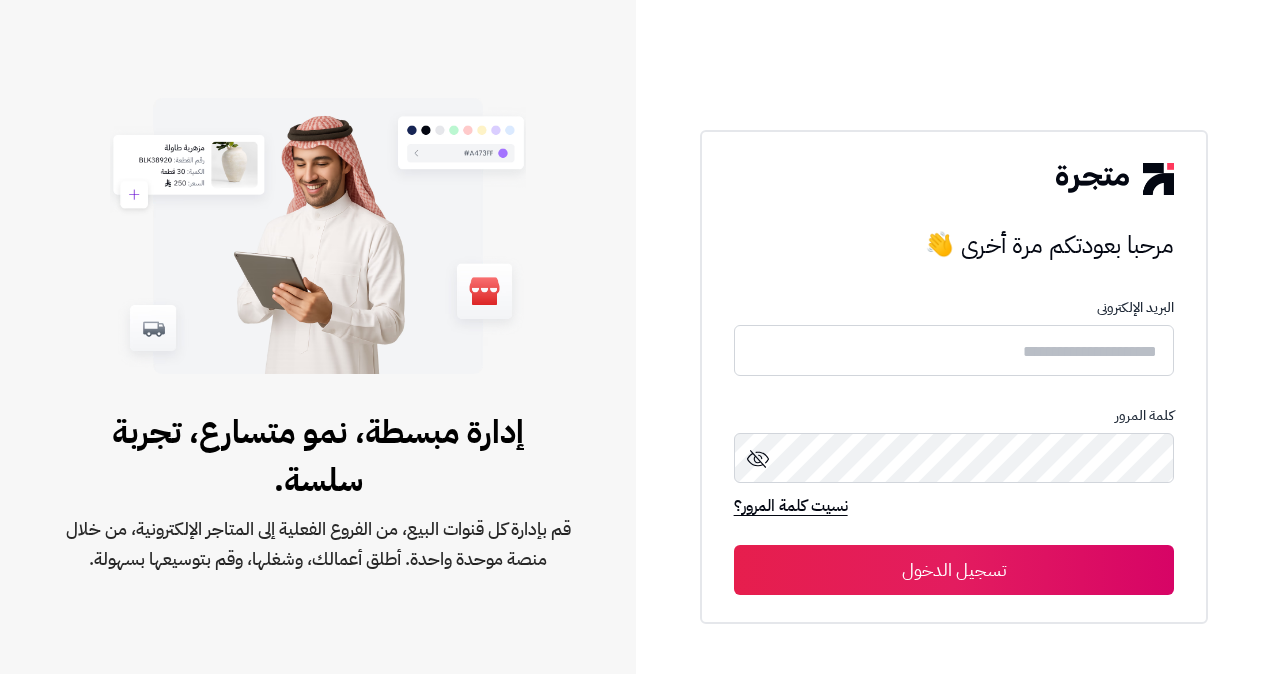 scroll, scrollTop: 0, scrollLeft: 0, axis: both 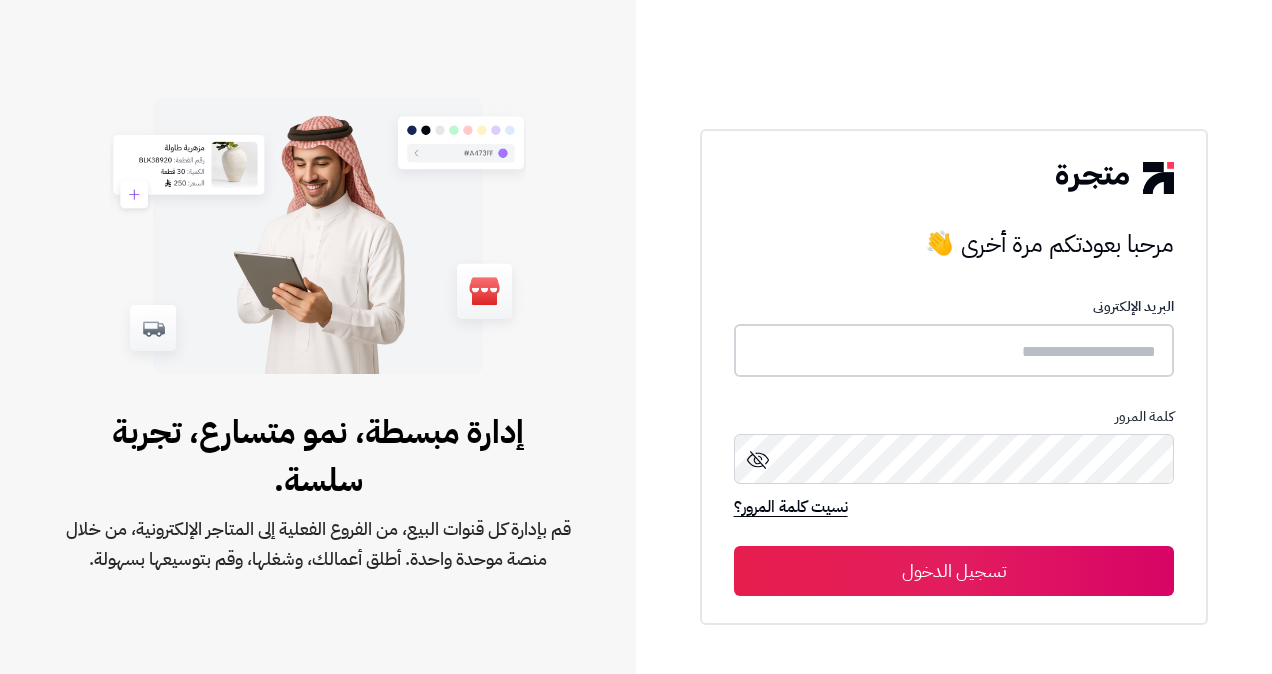 type on "**********" 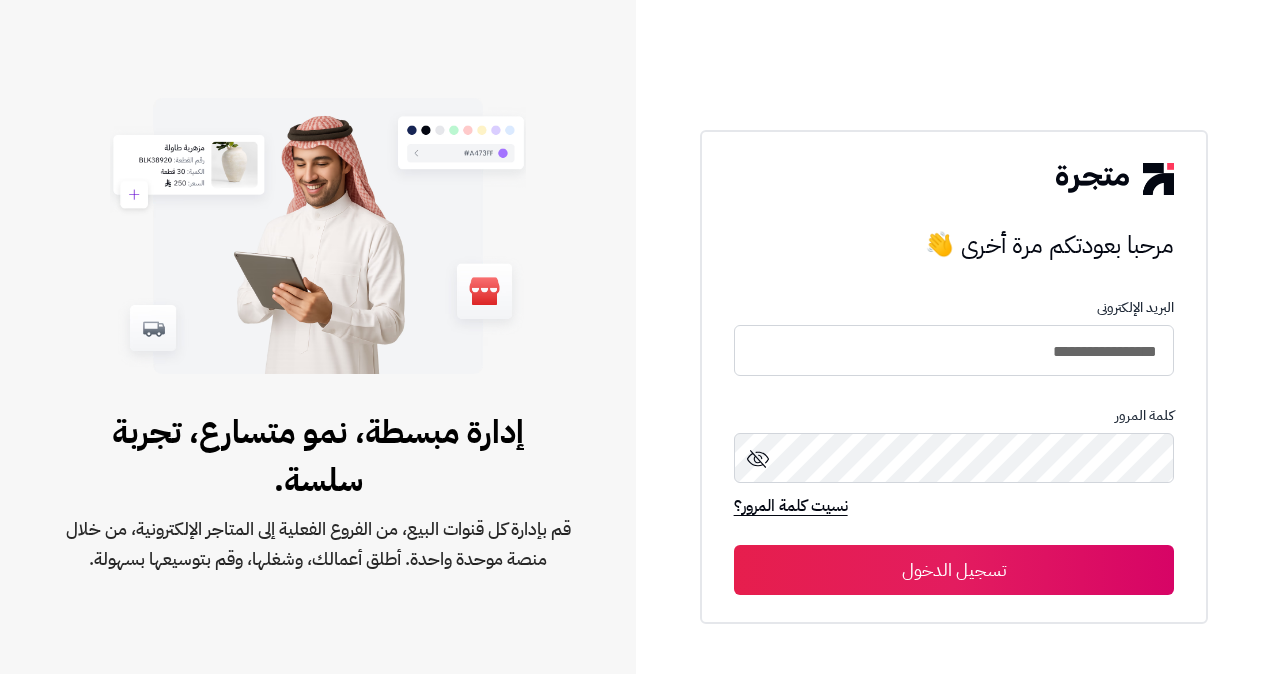 click on "تسجيل الدخول" at bounding box center (954, 570) 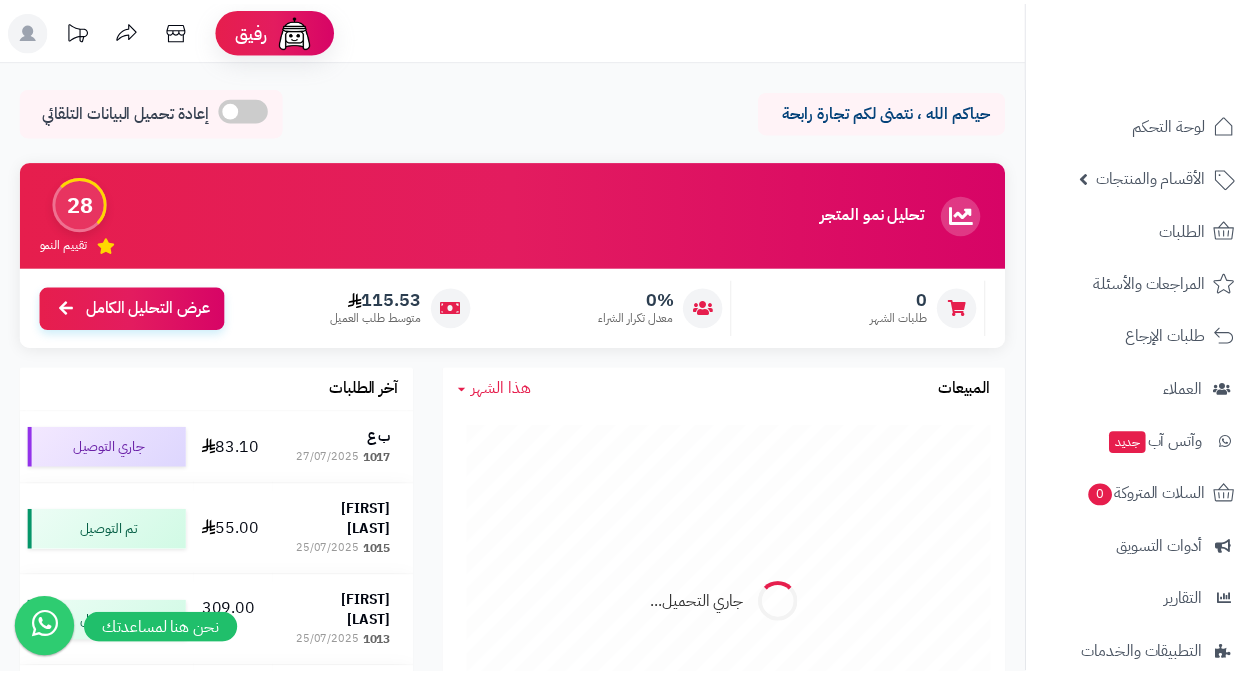 scroll, scrollTop: 0, scrollLeft: 0, axis: both 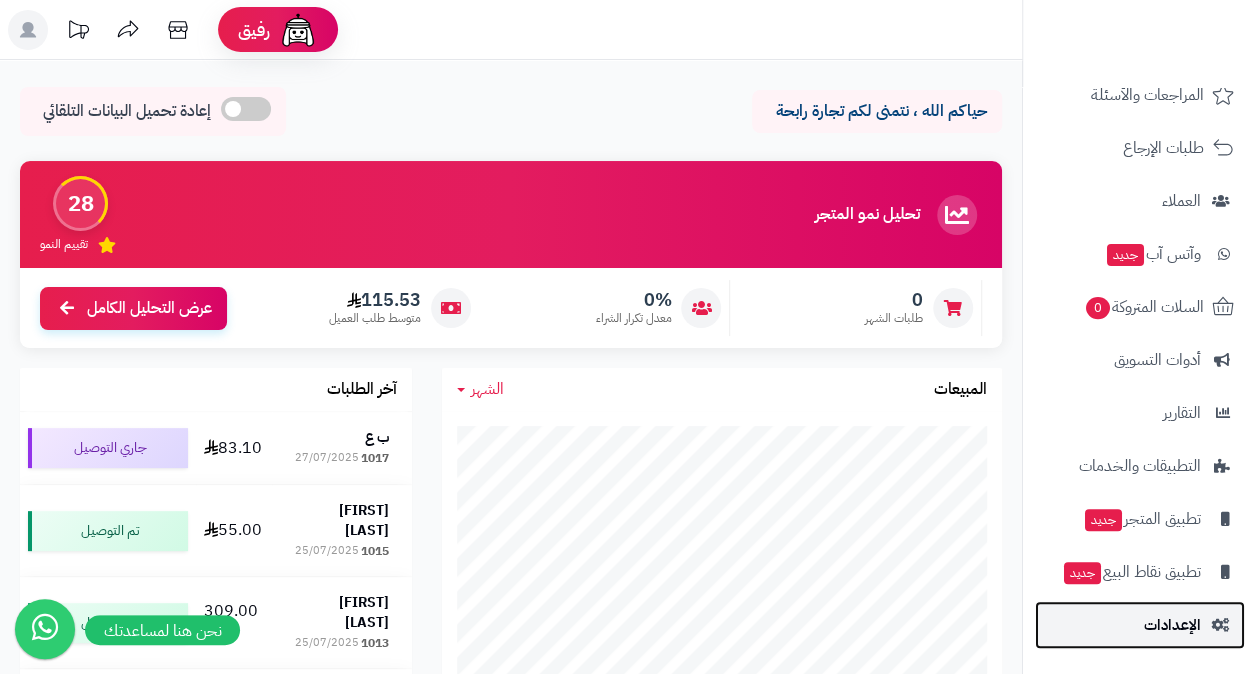 click on "الإعدادات" at bounding box center [1172, 625] 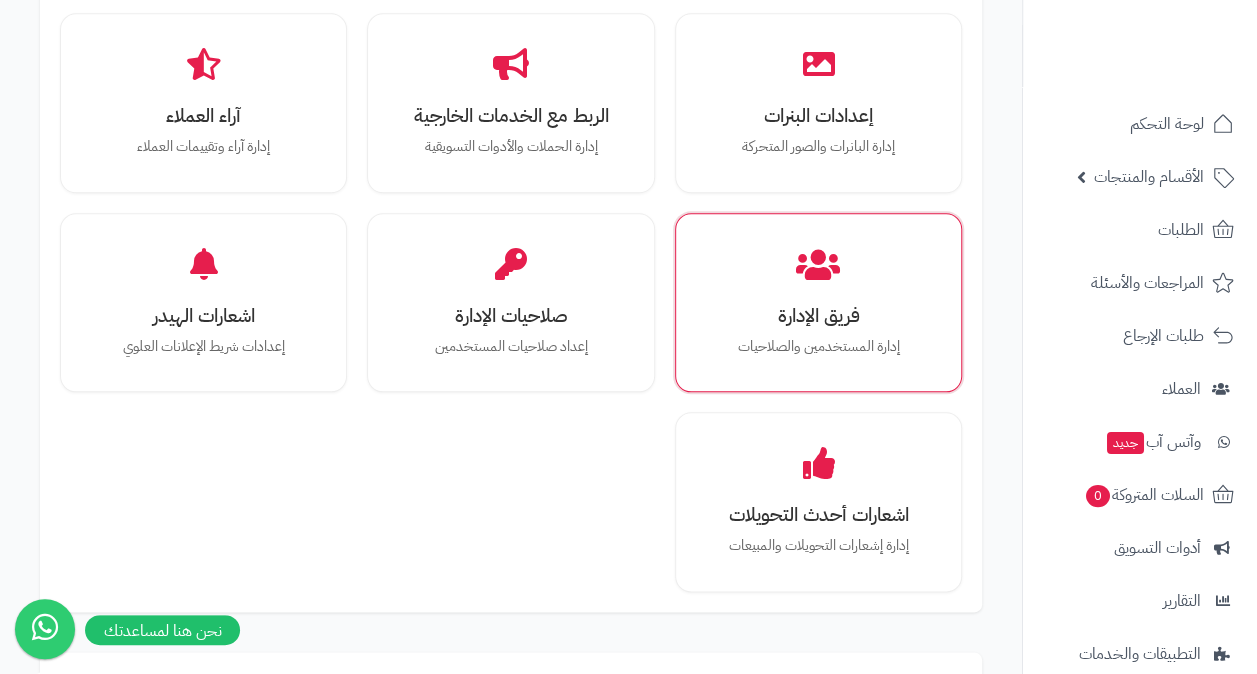 scroll, scrollTop: 900, scrollLeft: 0, axis: vertical 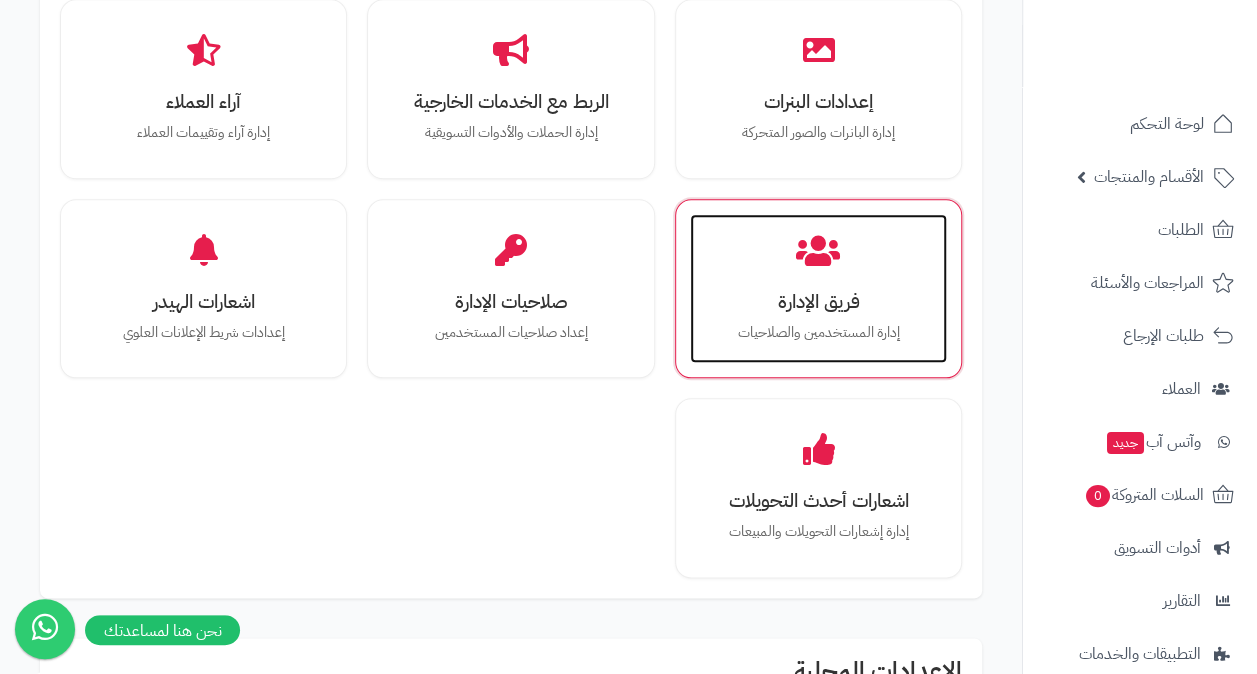 click on "فريق الإدارة إدارة المستخدمين والصلاحيات" at bounding box center (818, 289) 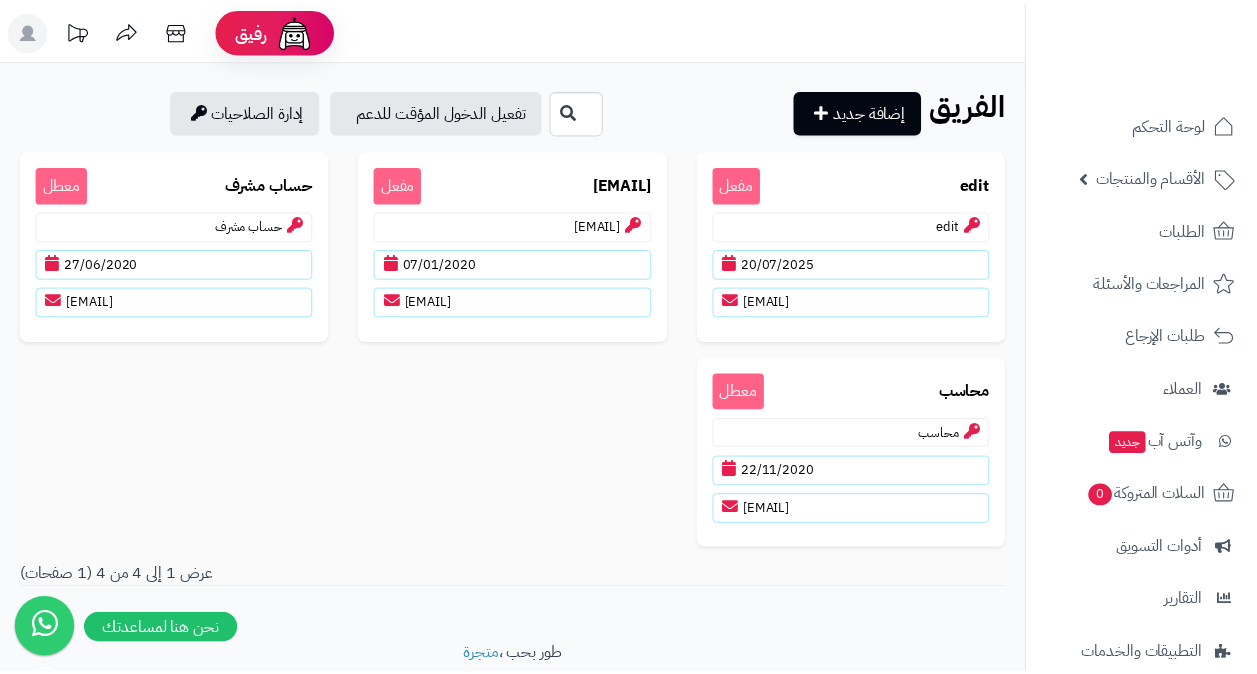 scroll, scrollTop: 0, scrollLeft: 0, axis: both 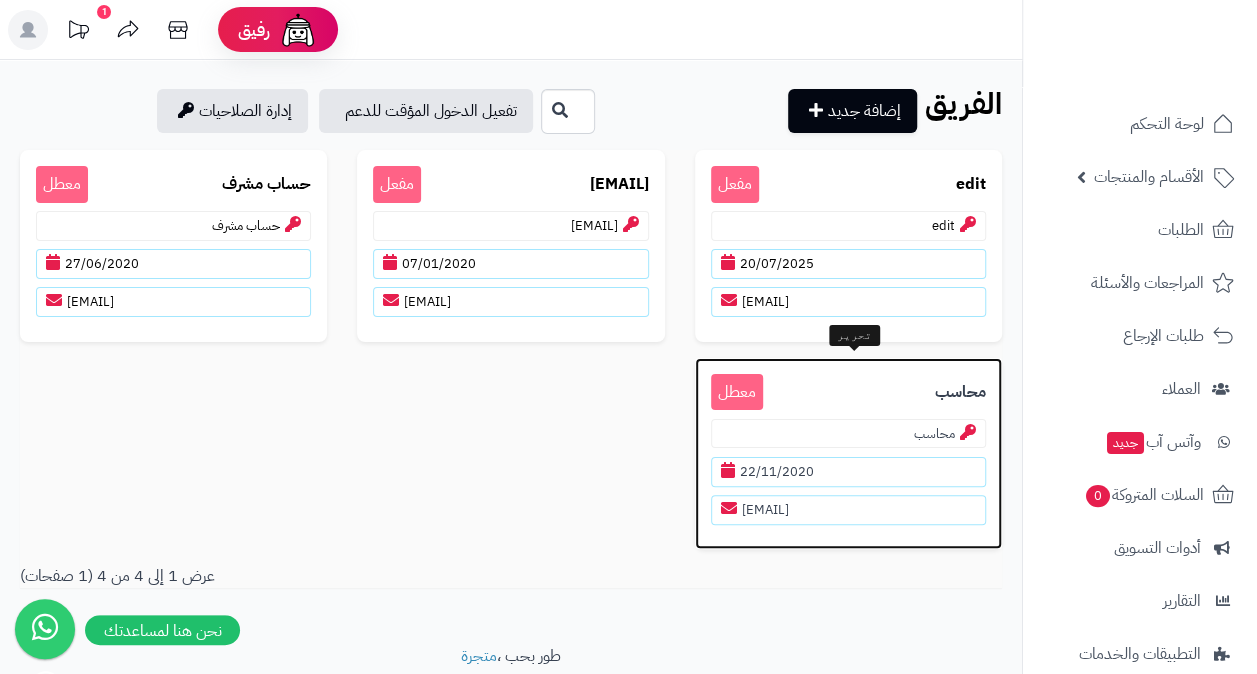 click on "محاسب
معطل" at bounding box center [848, 392] 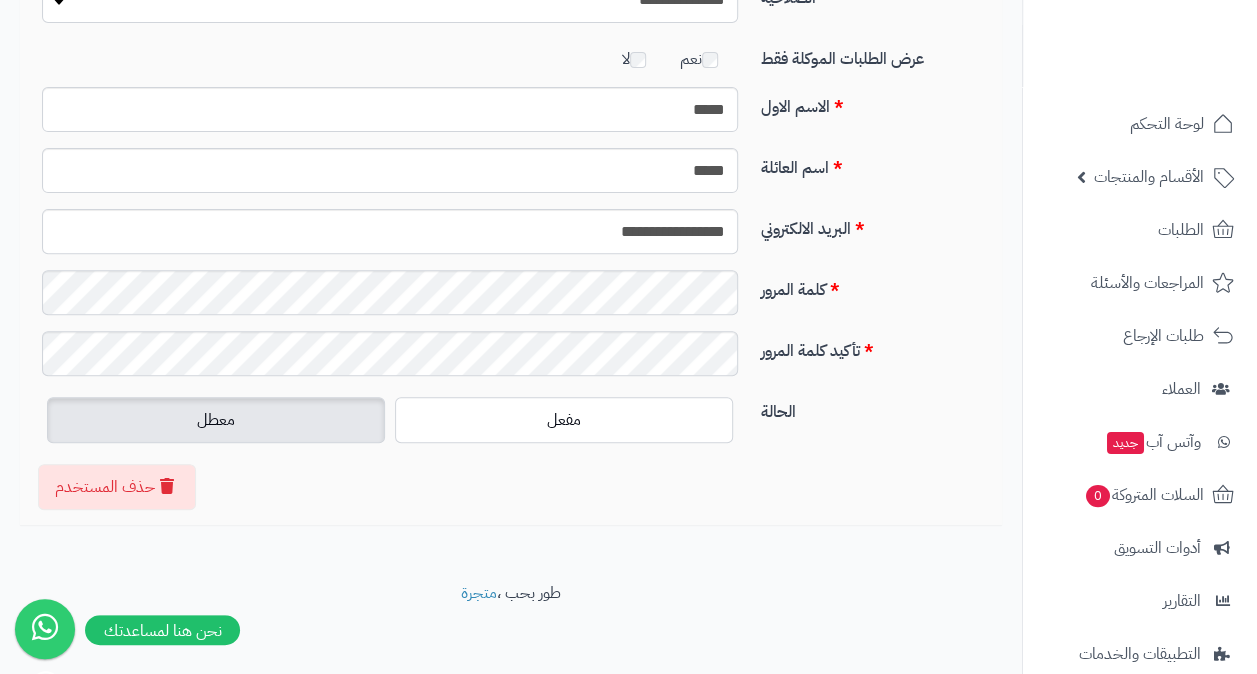 scroll, scrollTop: 254, scrollLeft: 0, axis: vertical 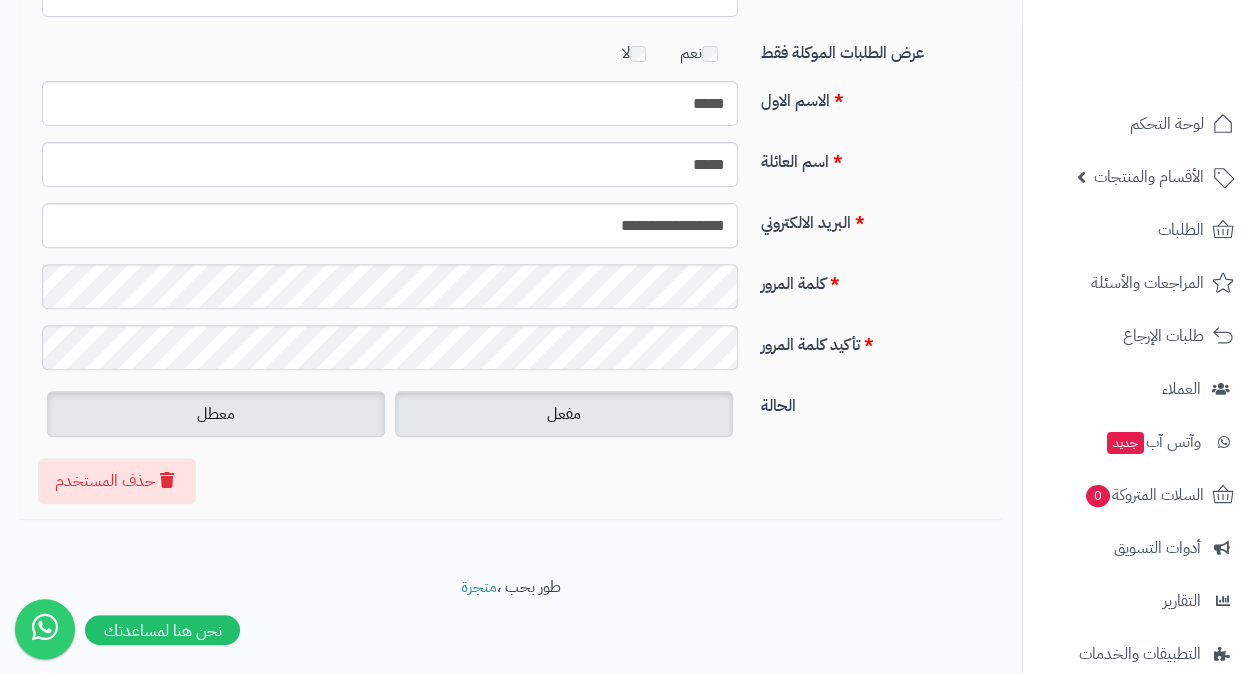 click on "مفعل" at bounding box center [564, 414] 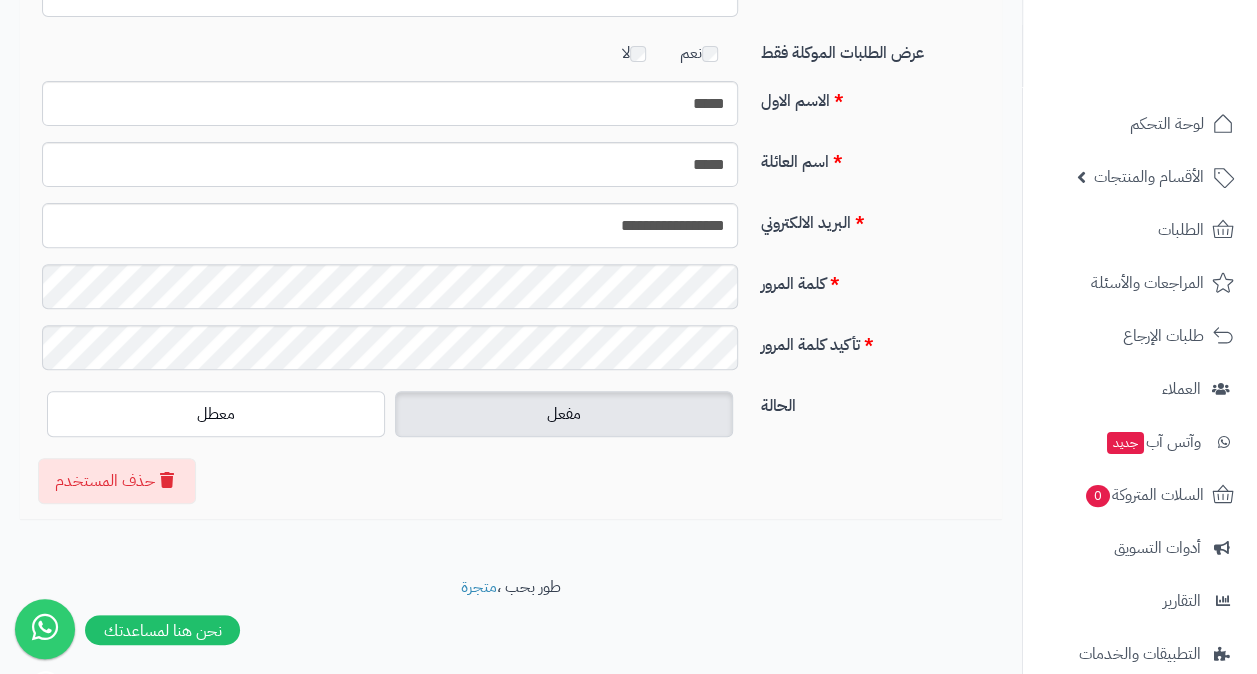 click on "كلمة المرور" at bounding box center [511, 294] 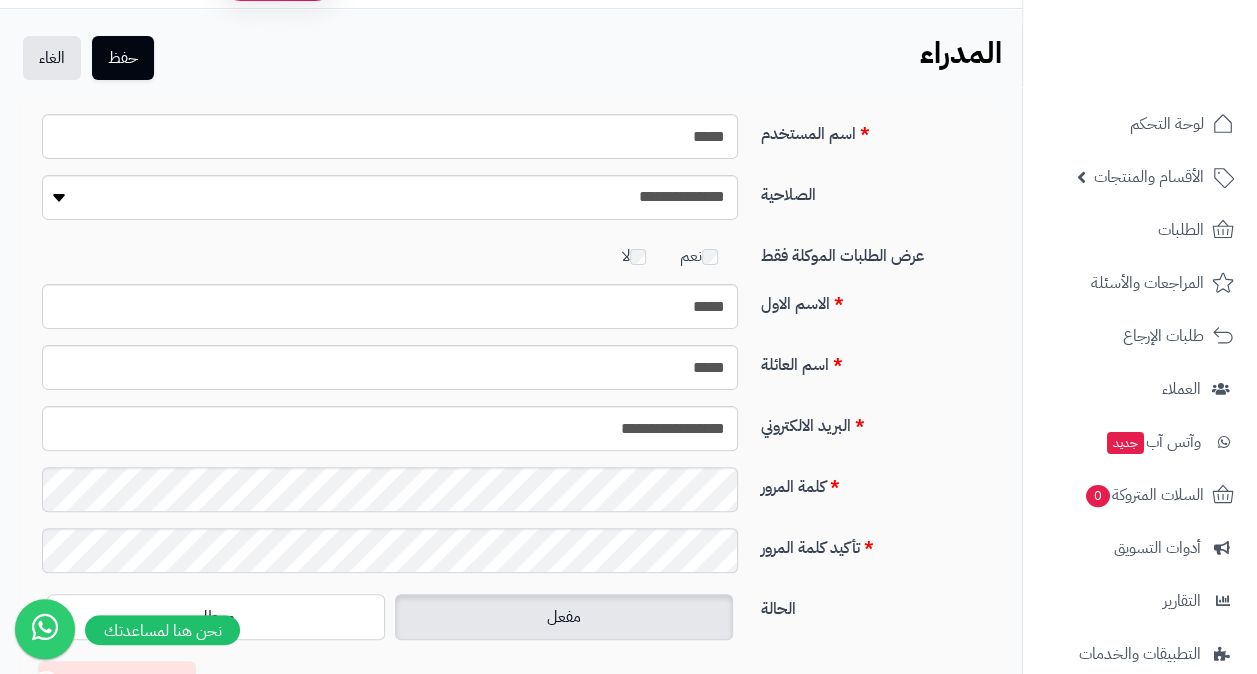 scroll, scrollTop: 0, scrollLeft: 0, axis: both 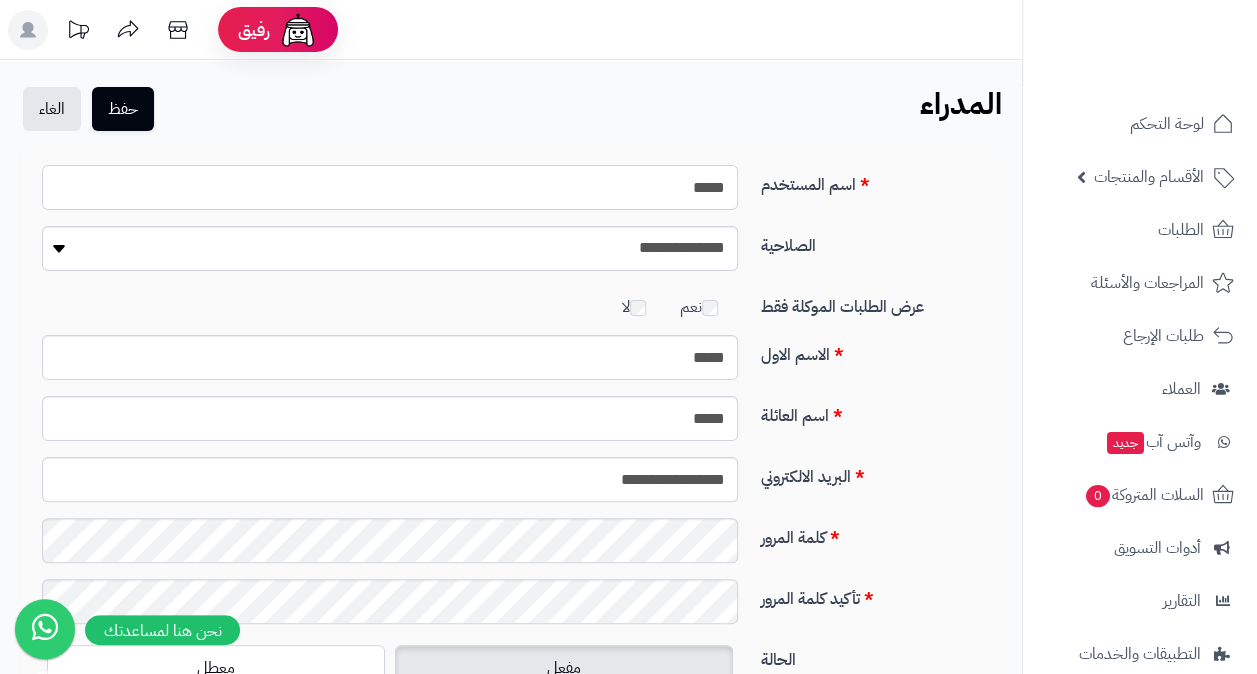 click on "*****" at bounding box center (390, 187) 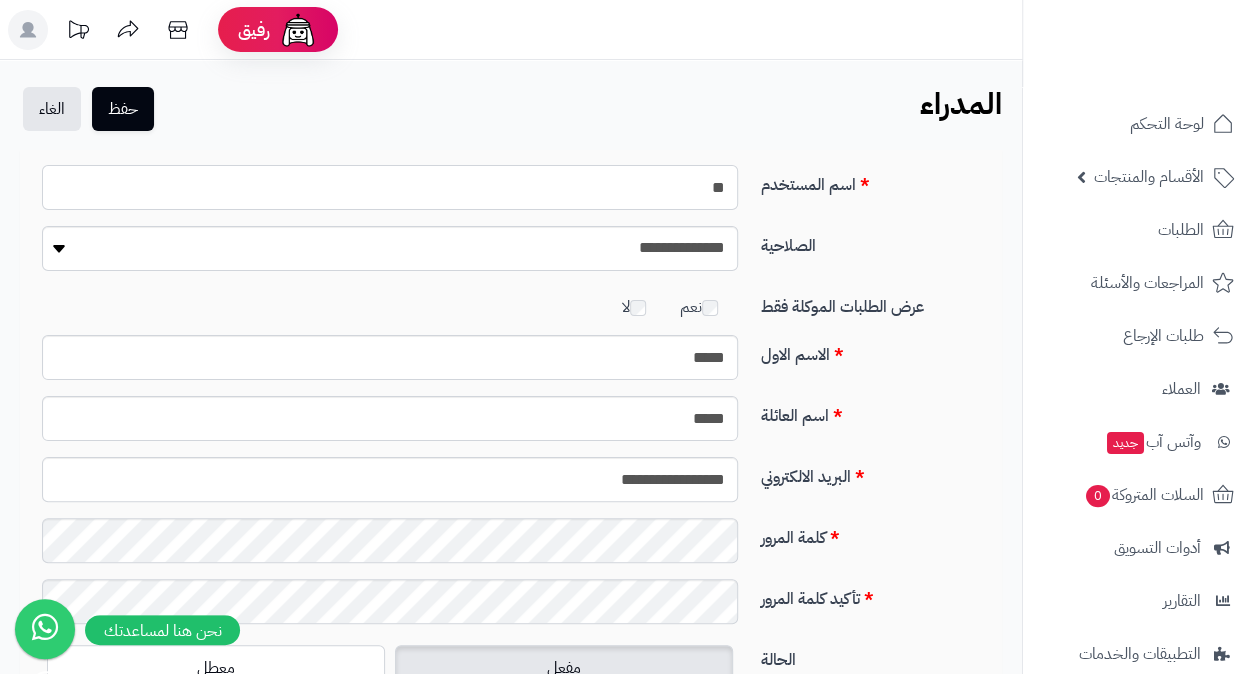 type on "*" 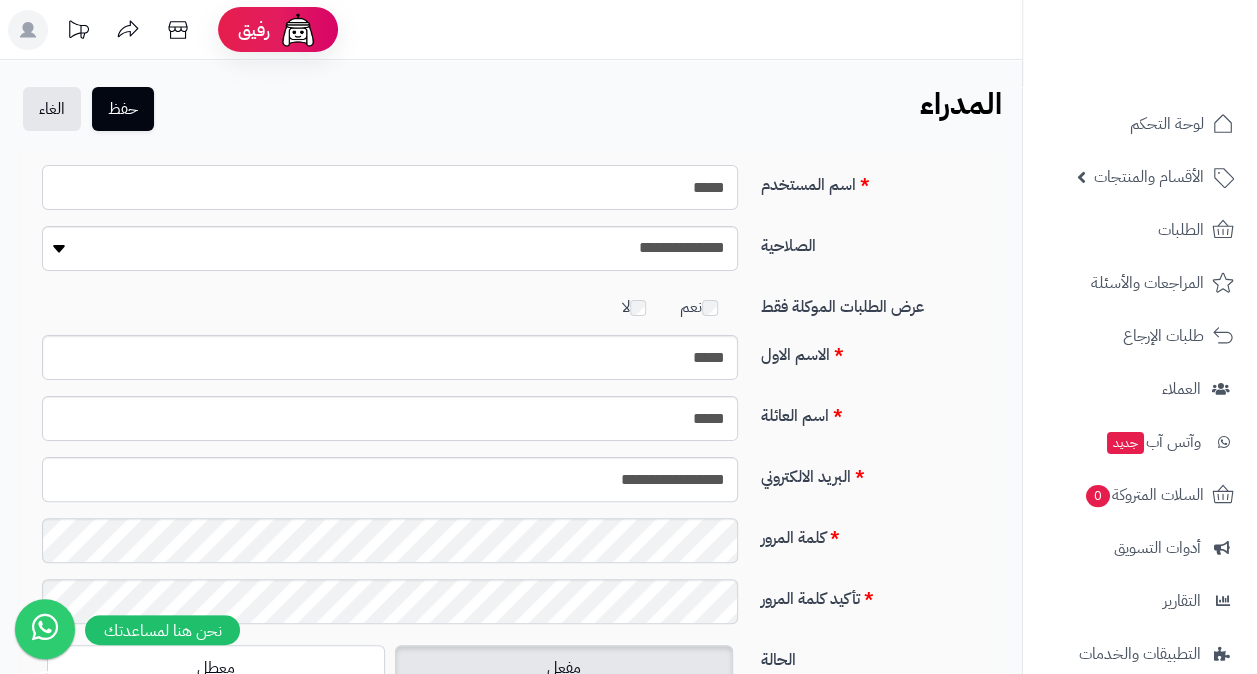 type on "*****" 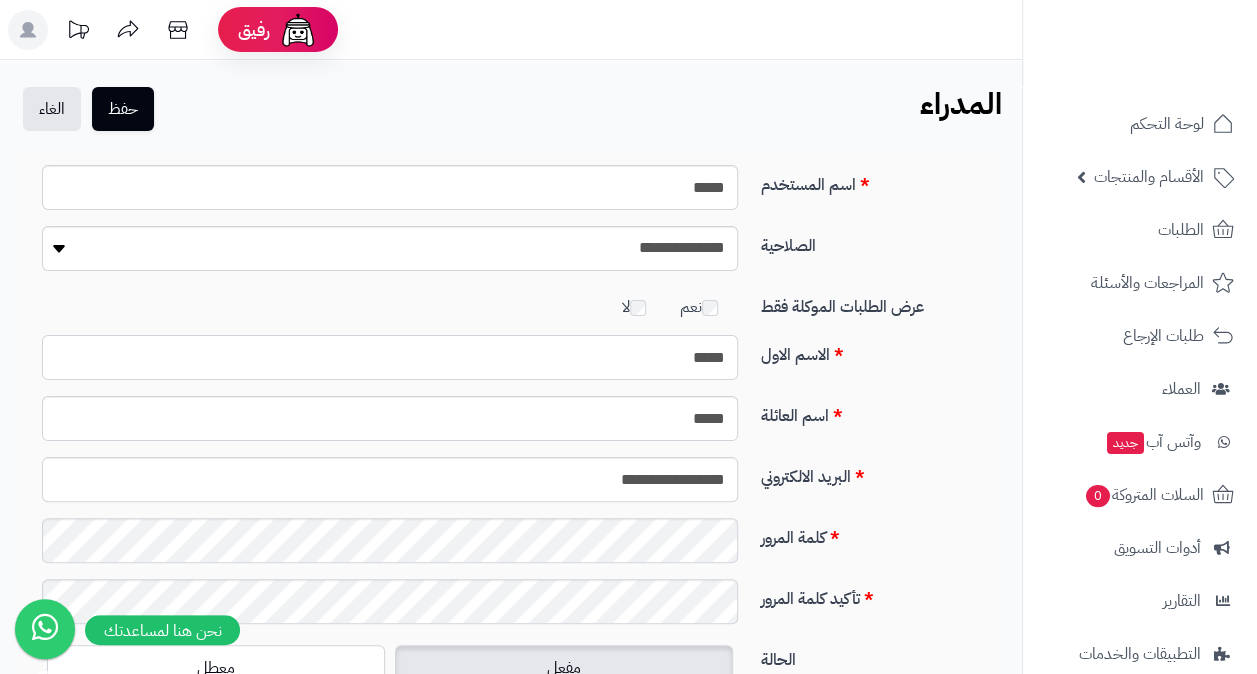 click on "*****" at bounding box center [390, 357] 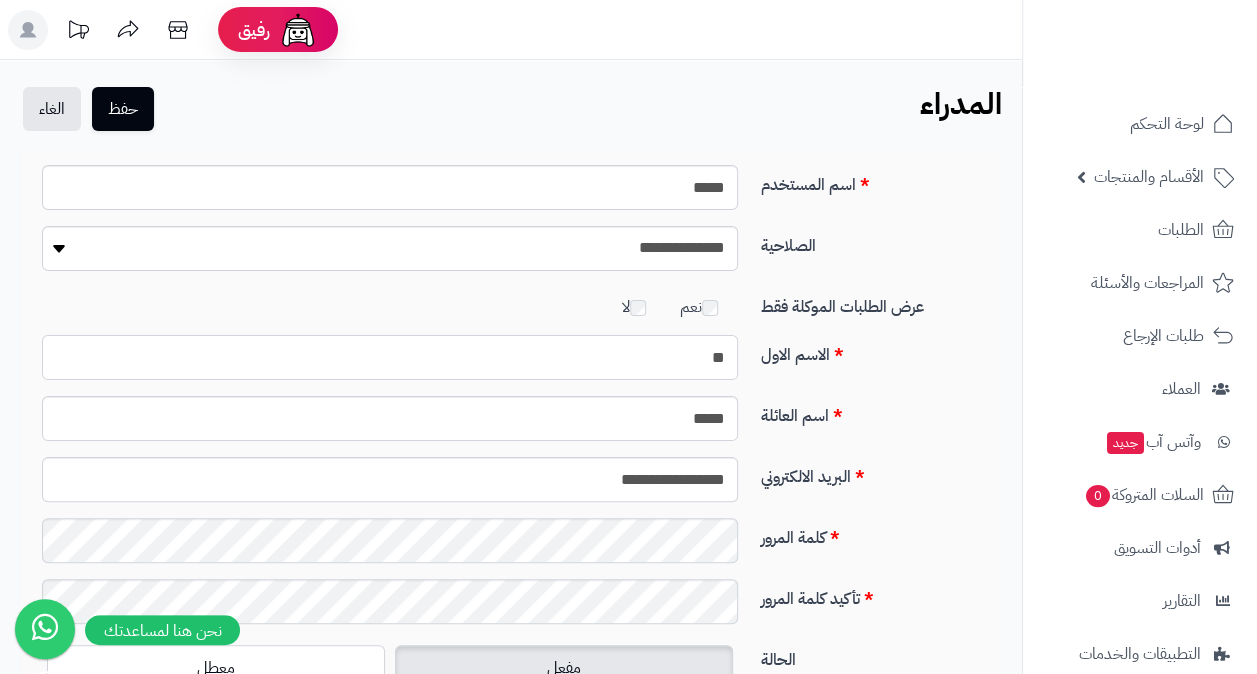 type on "*" 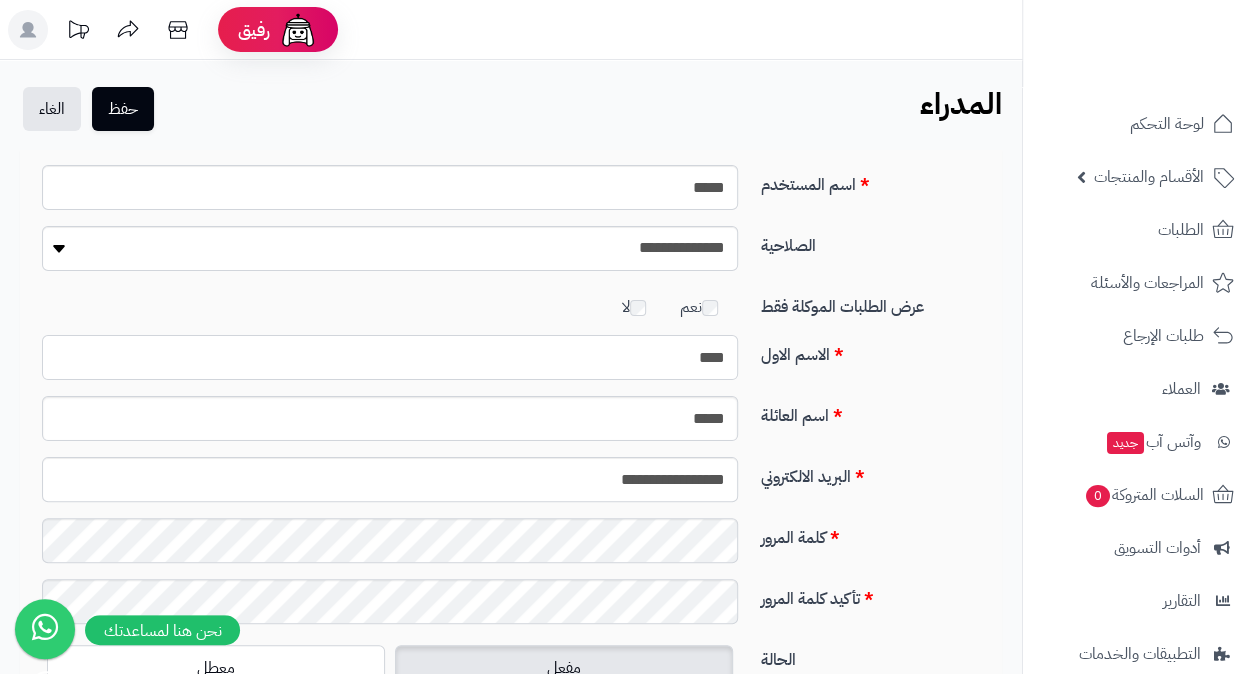 type on "****" 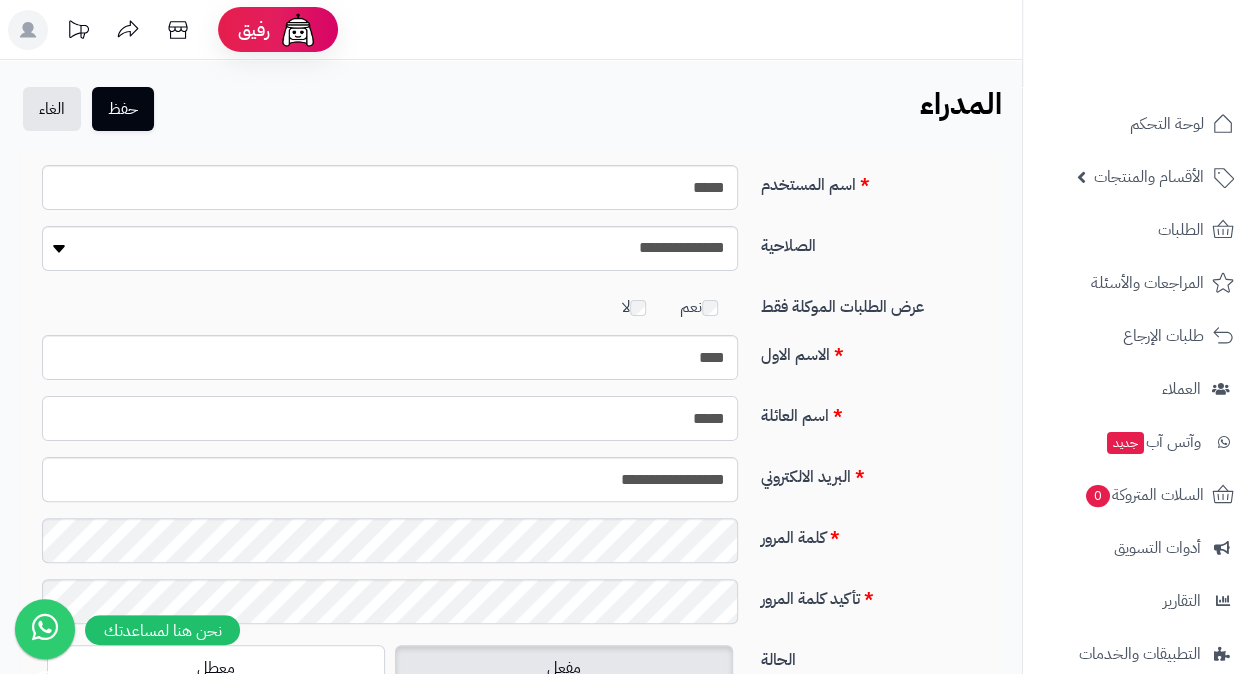 click on "*****" at bounding box center (390, 418) 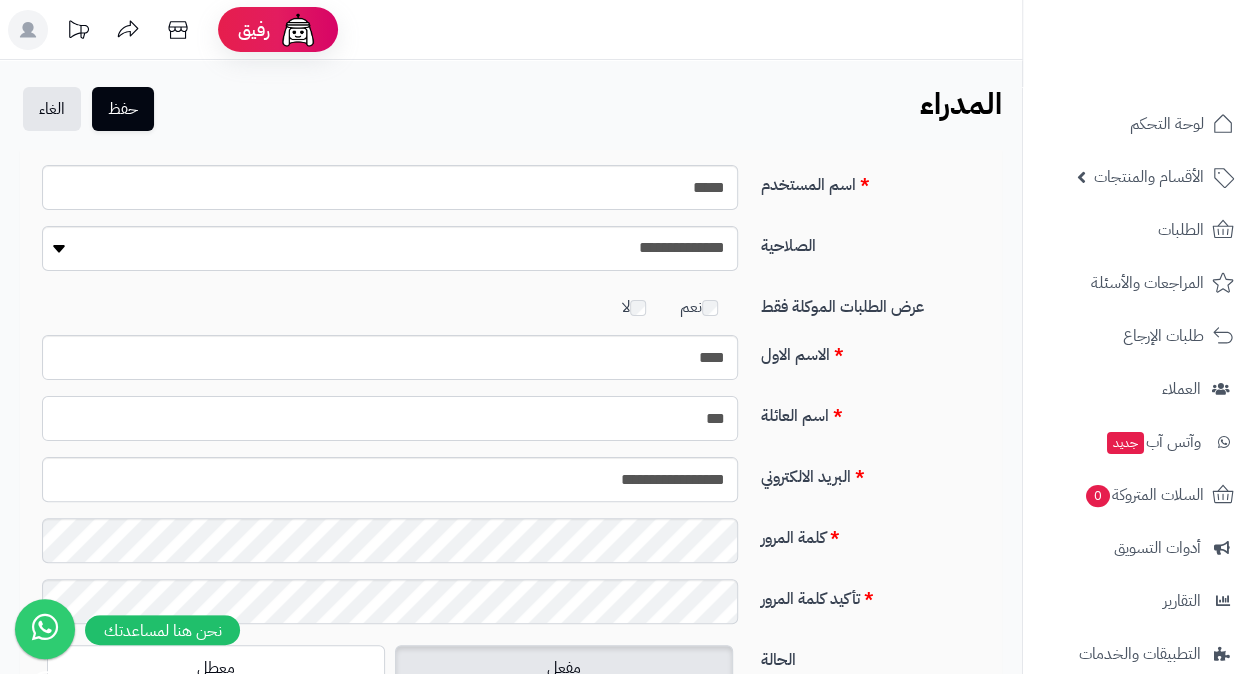 type on "***" 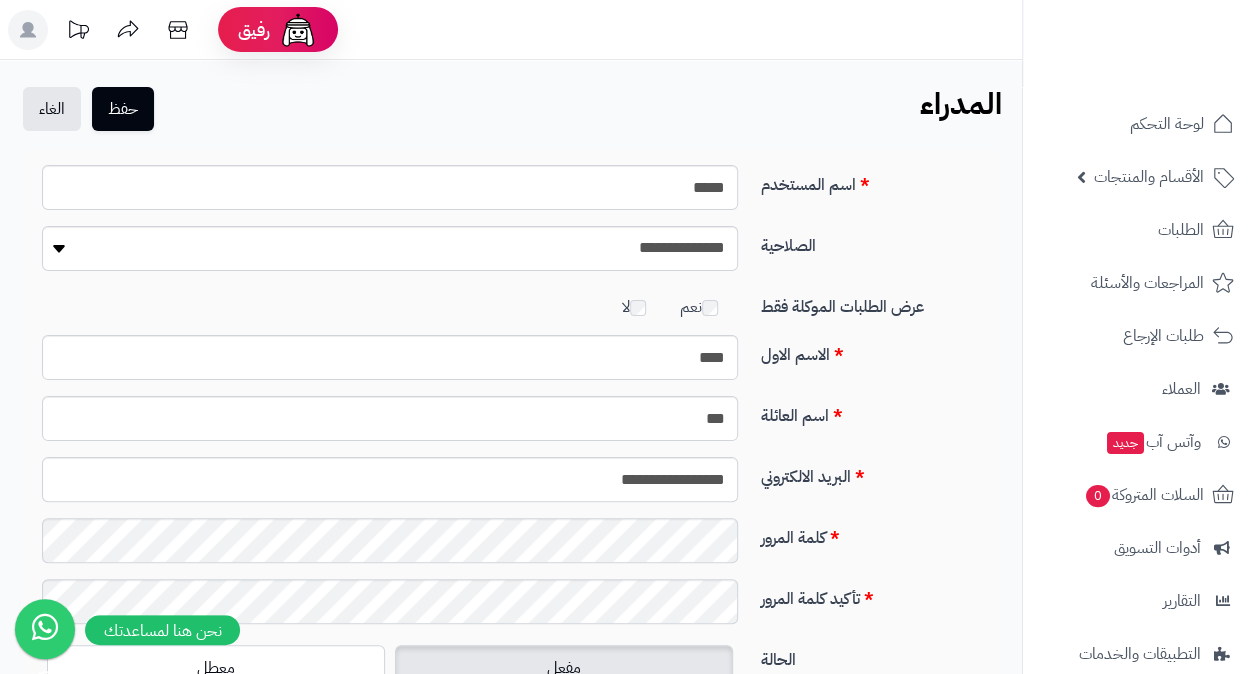 click on "اسم العائلة" at bounding box center [874, 412] 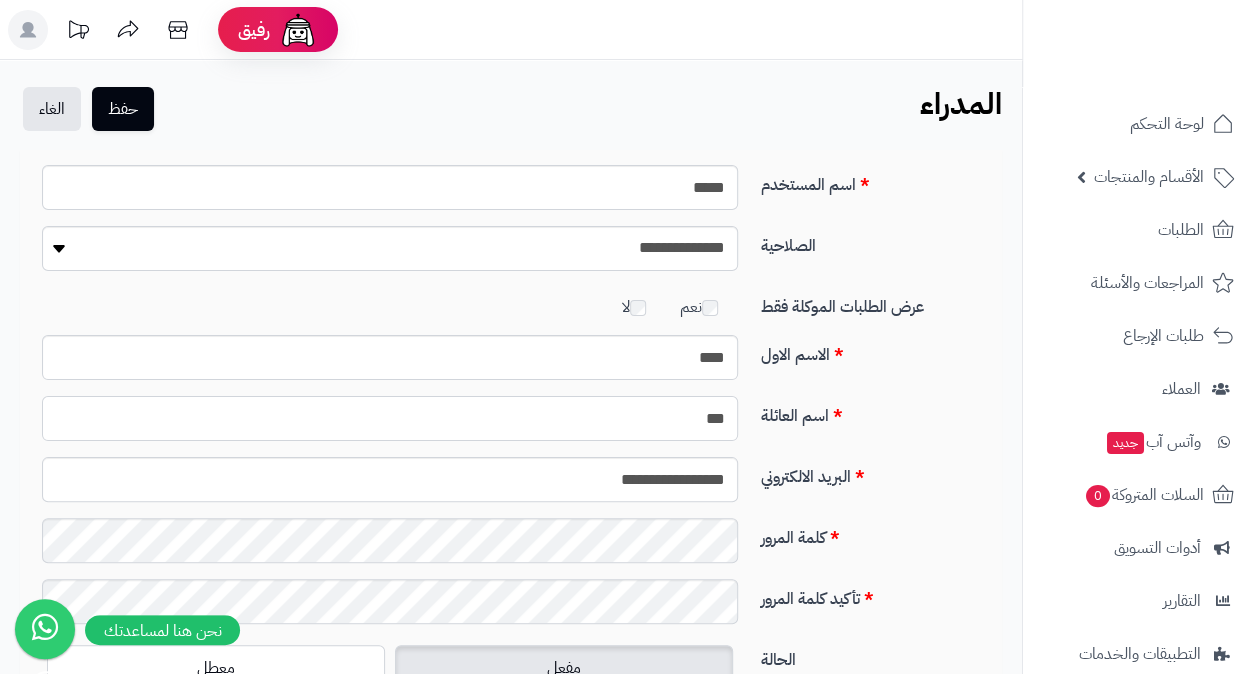 click on "***" at bounding box center [390, 418] 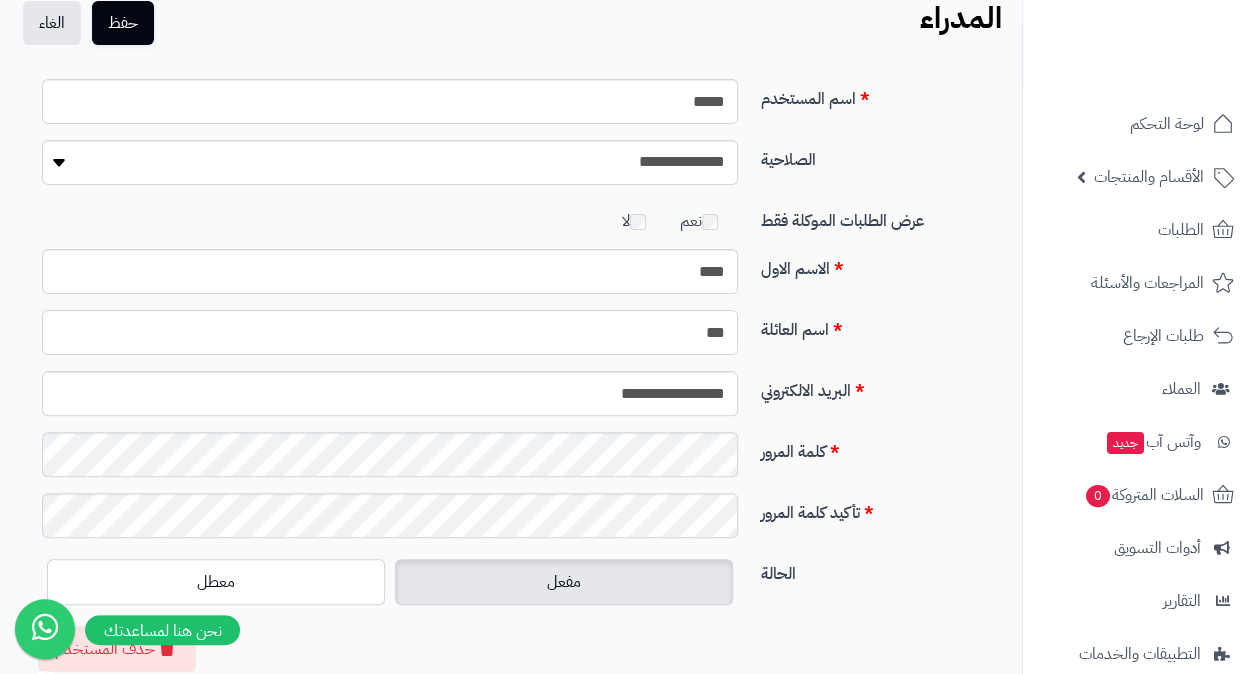 scroll, scrollTop: 0, scrollLeft: 0, axis: both 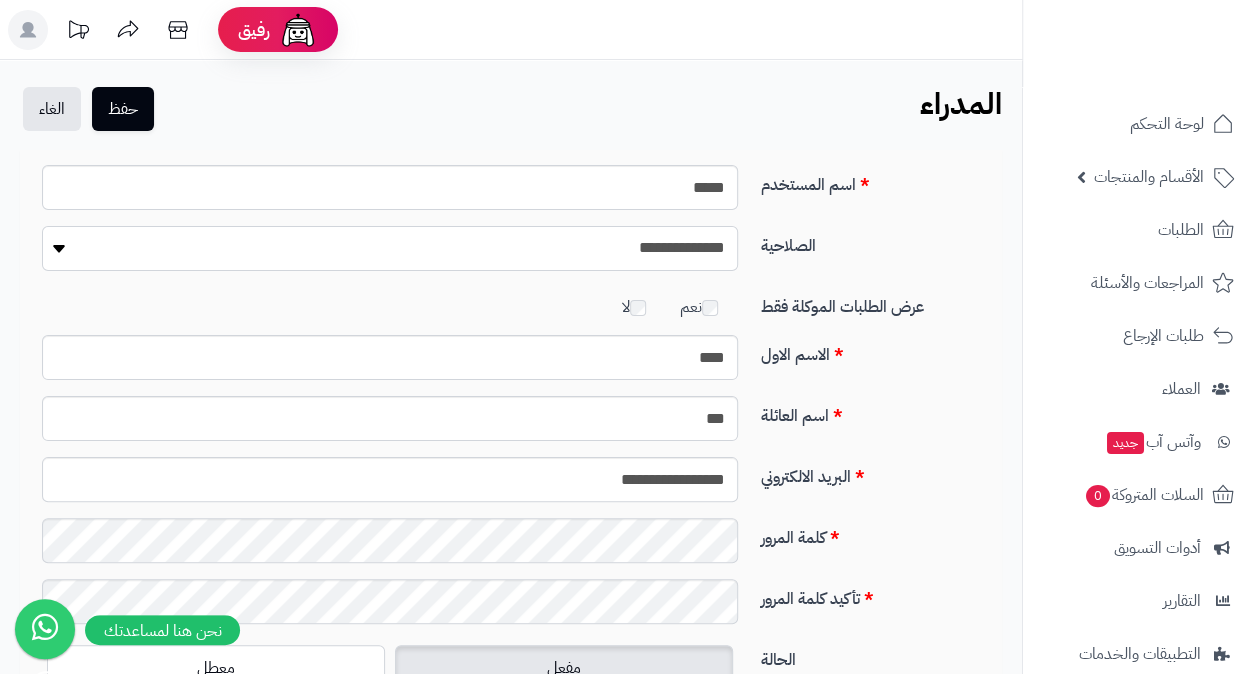 click on "[PASSWORD] [PASSWORD] [PASSWORD] [PASSWORD]" at bounding box center (390, 248) 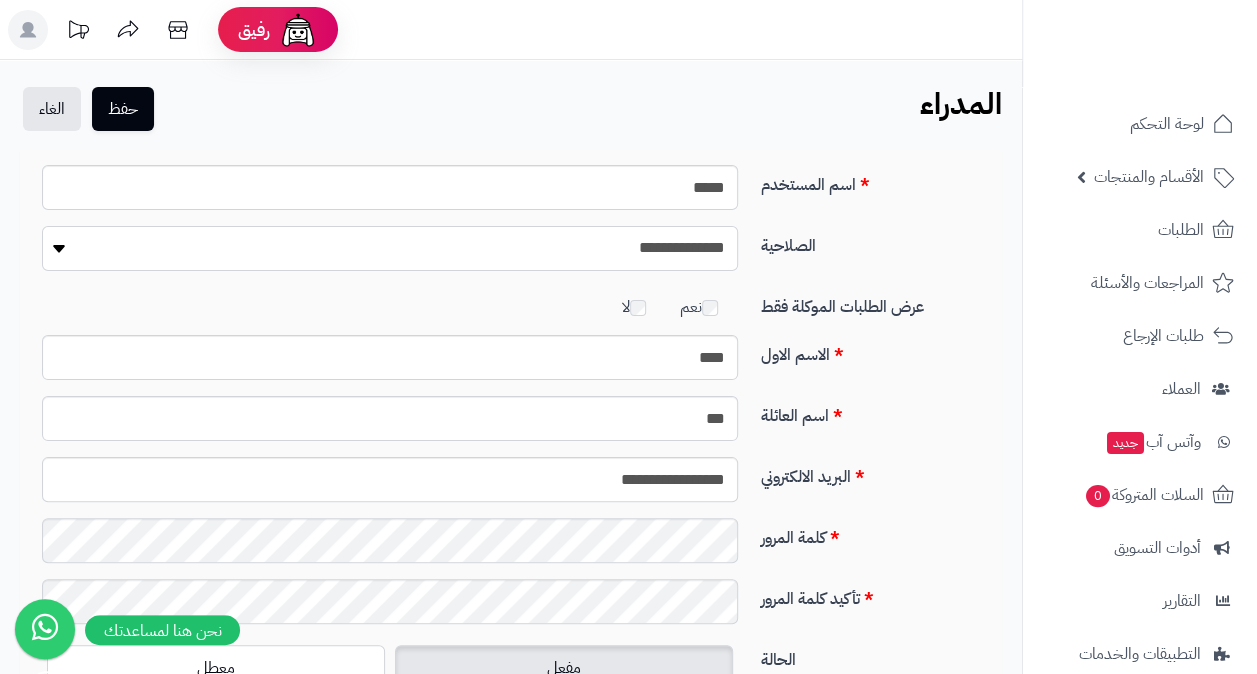 select on "*" 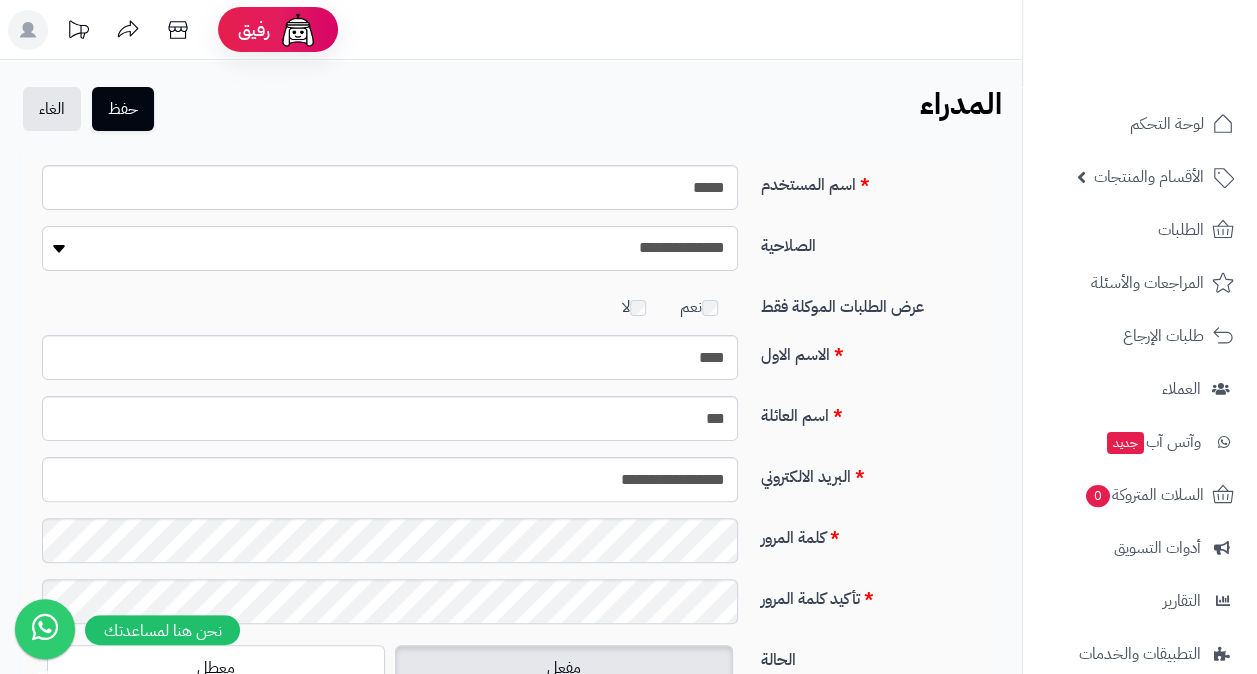 click on "[PASSWORD] [PASSWORD] [PASSWORD] [PASSWORD]" at bounding box center (390, 248) 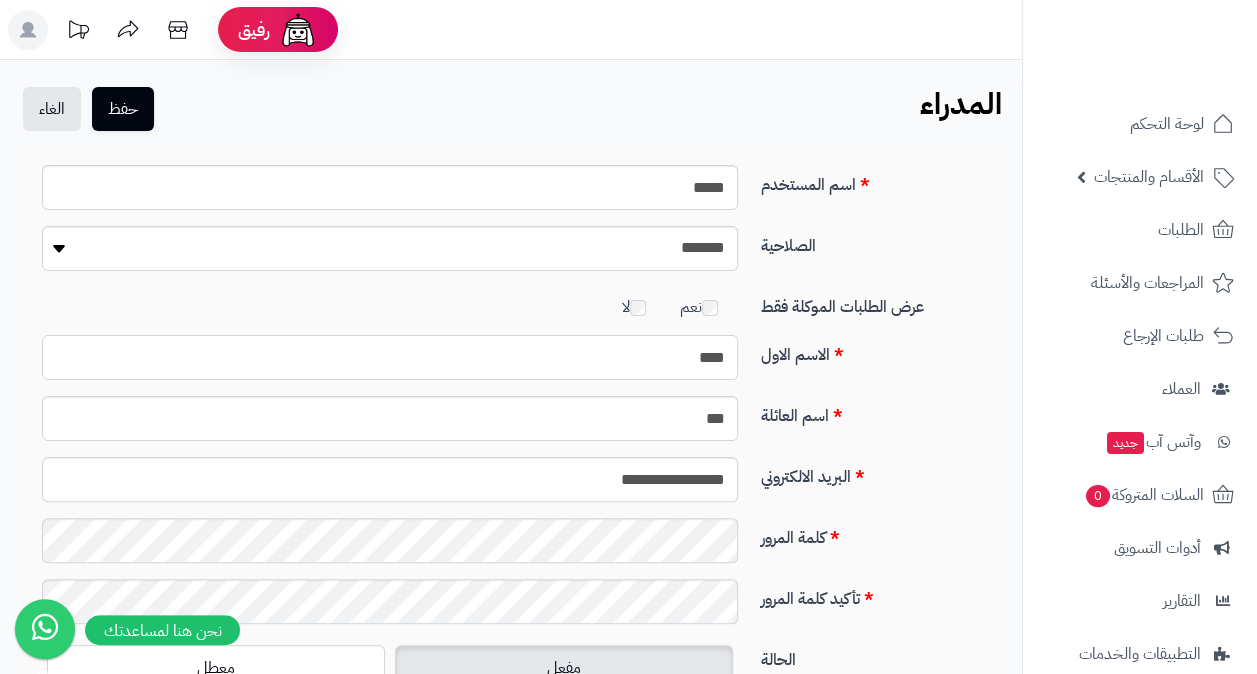 click on "الاسم الاول
****" at bounding box center [511, 365] 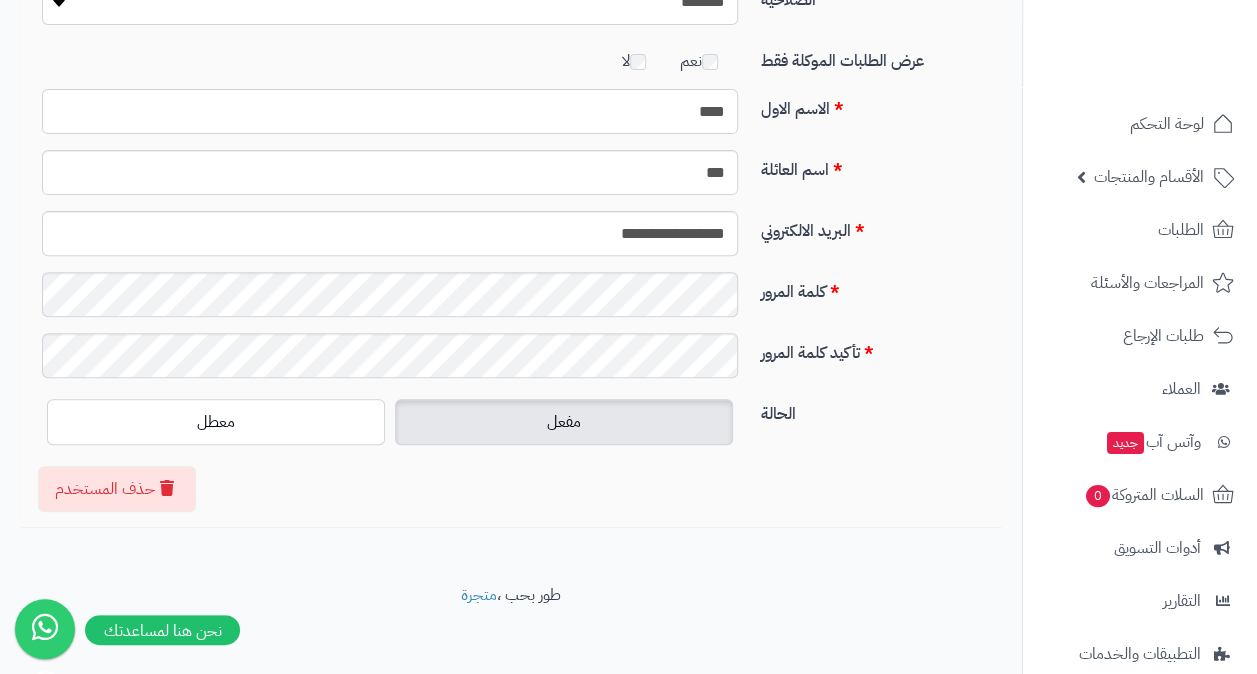 scroll, scrollTop: 254, scrollLeft: 0, axis: vertical 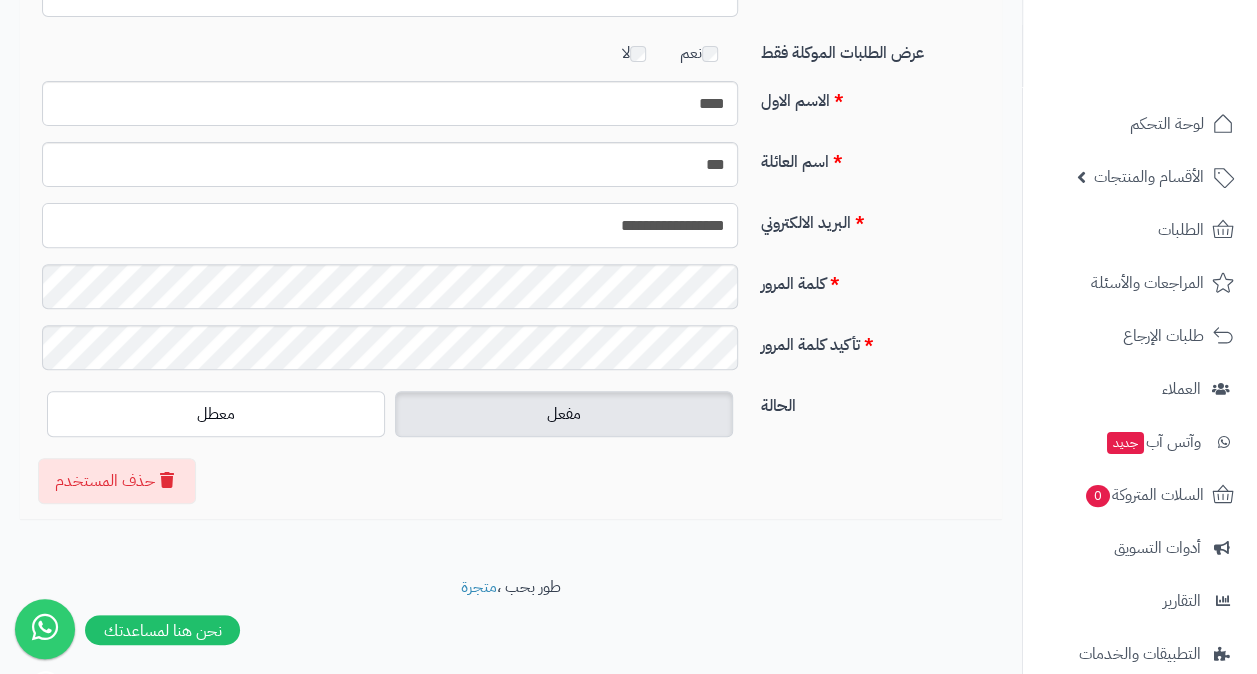 click on "**********" at bounding box center [390, 225] 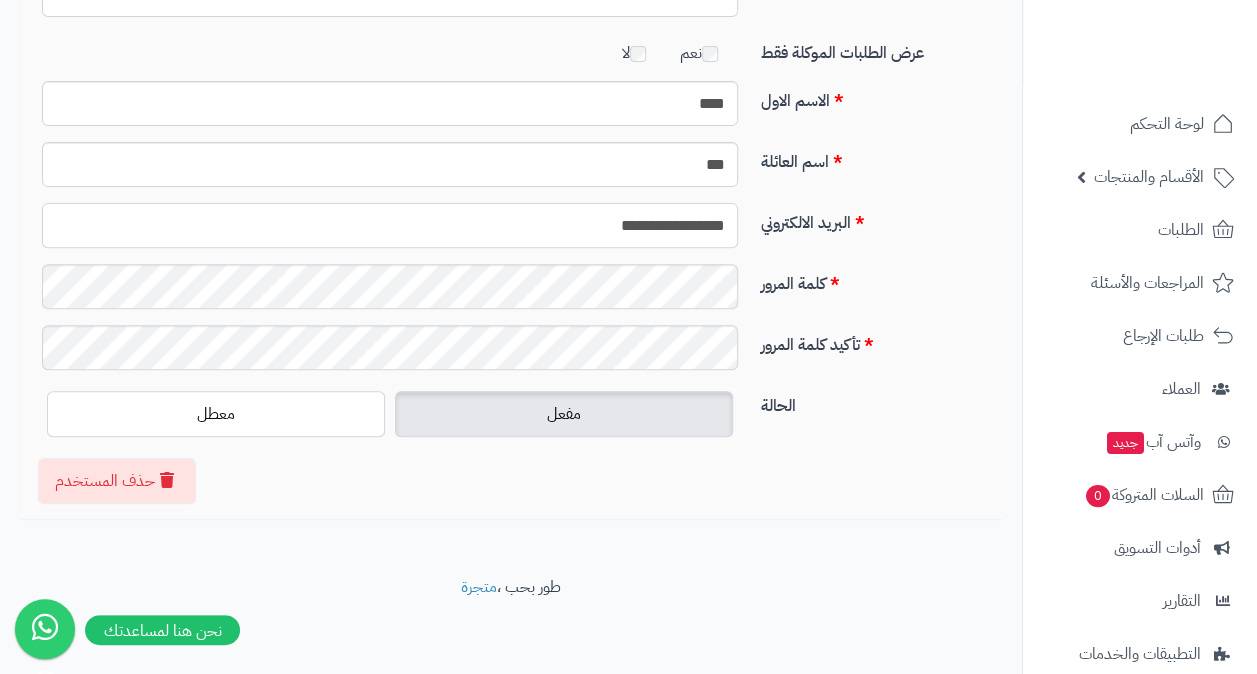 click on "**********" at bounding box center (390, 225) 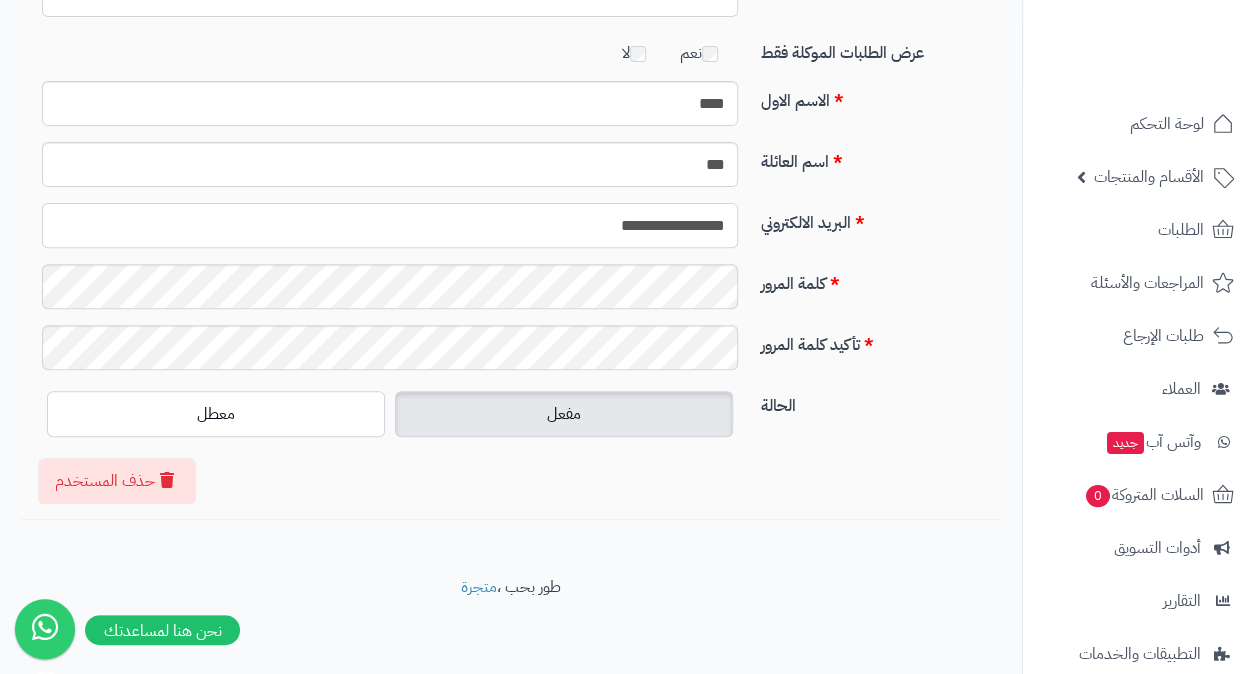 type on "*" 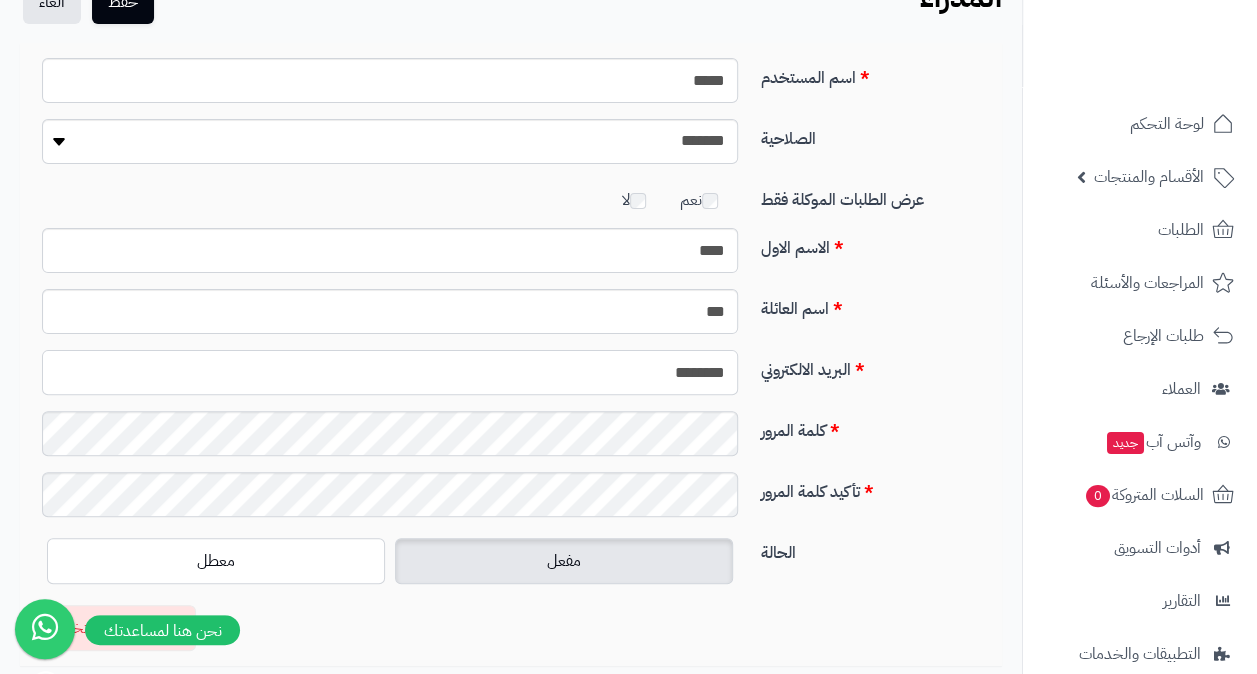 scroll, scrollTop: 0, scrollLeft: 0, axis: both 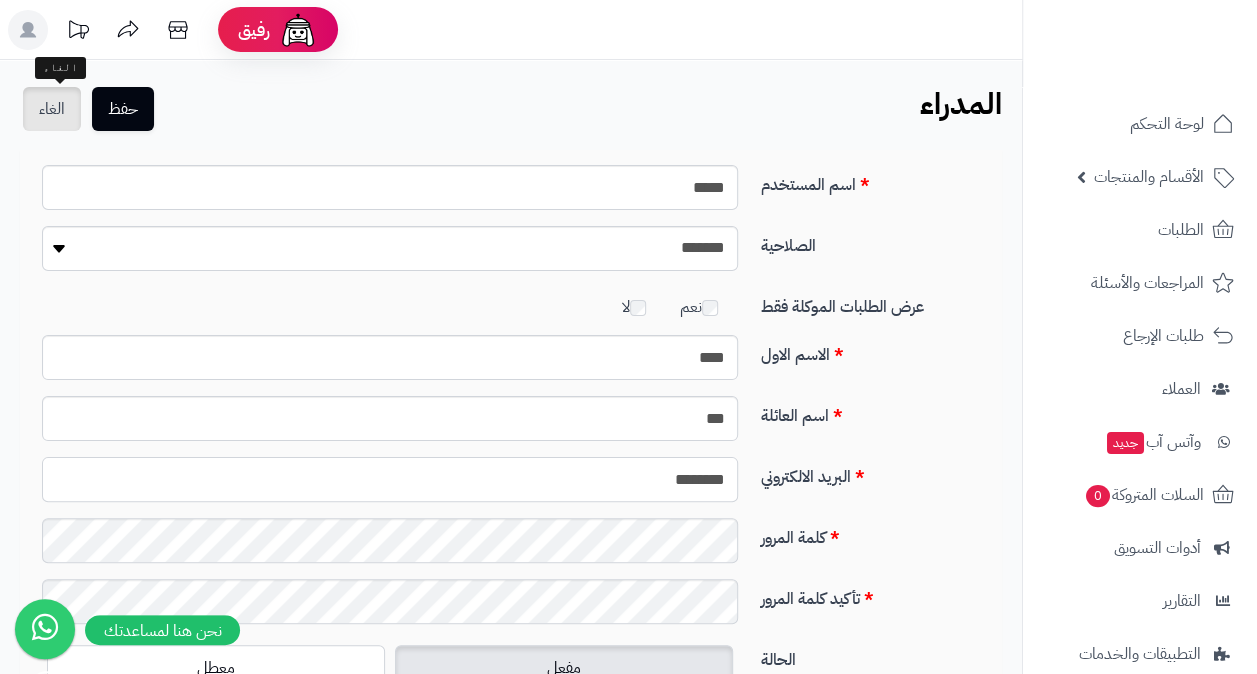 type on "********" 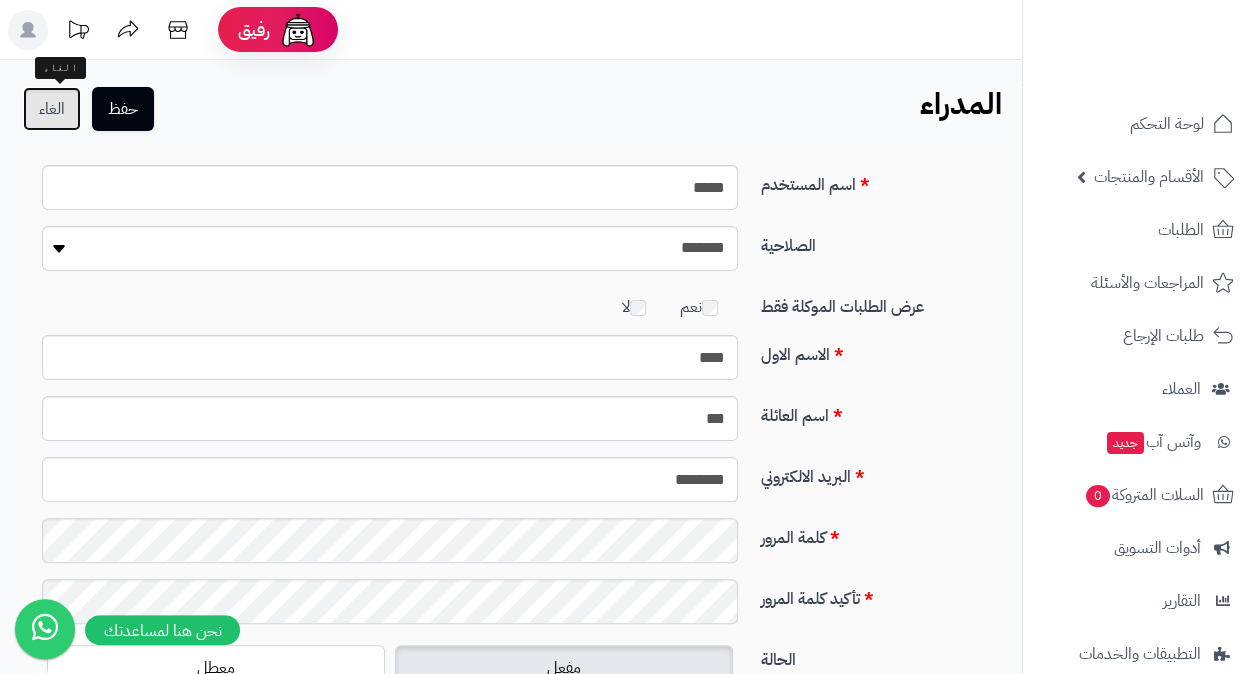 click on "الغاء" at bounding box center [52, 109] 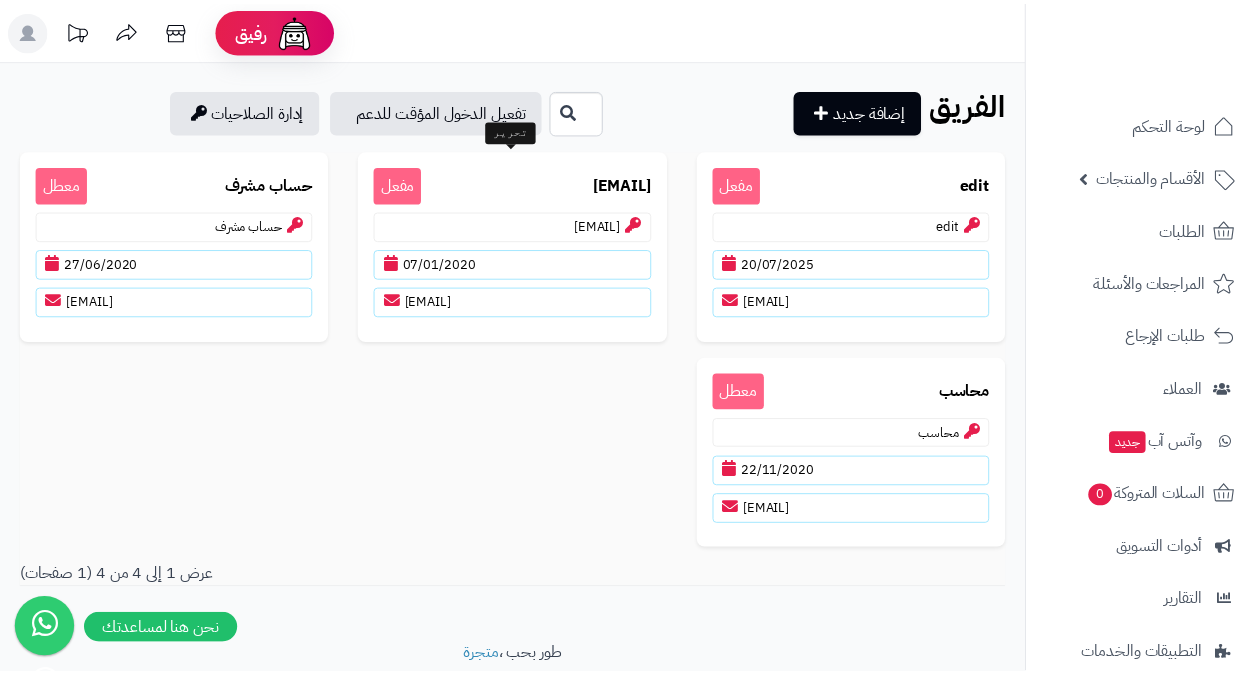 scroll, scrollTop: 0, scrollLeft: 0, axis: both 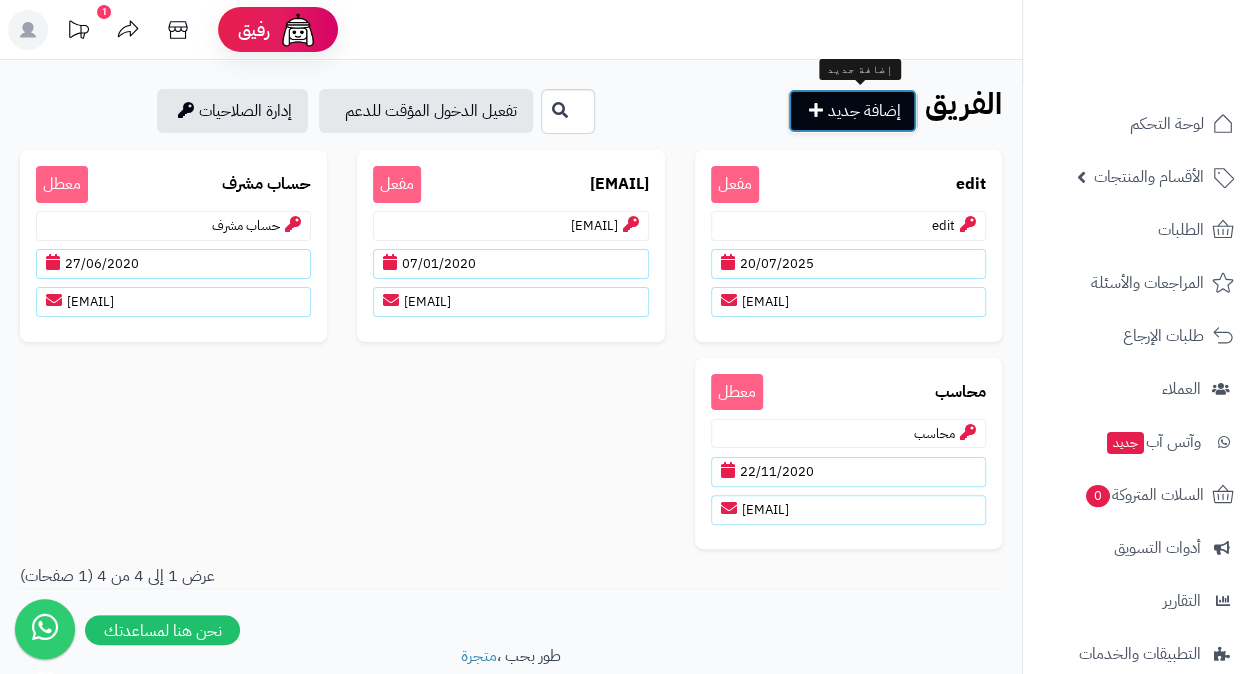 click on "إضافة جديد" at bounding box center (852, 111) 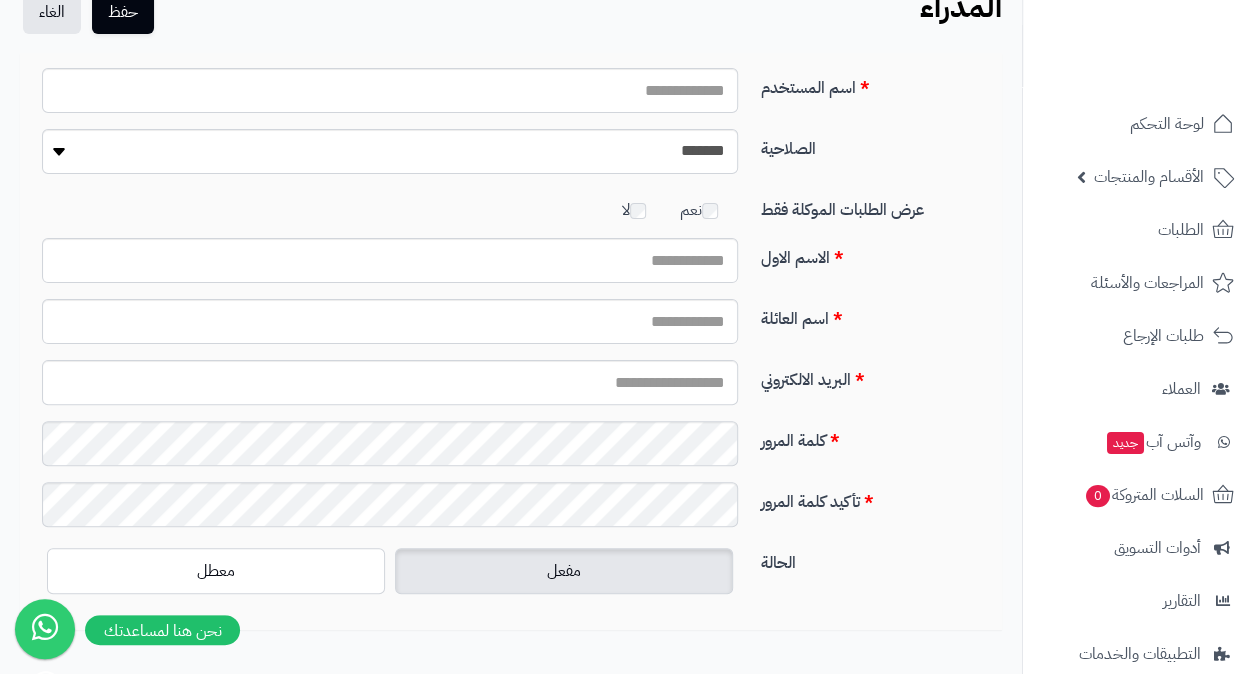 scroll, scrollTop: 0, scrollLeft: 0, axis: both 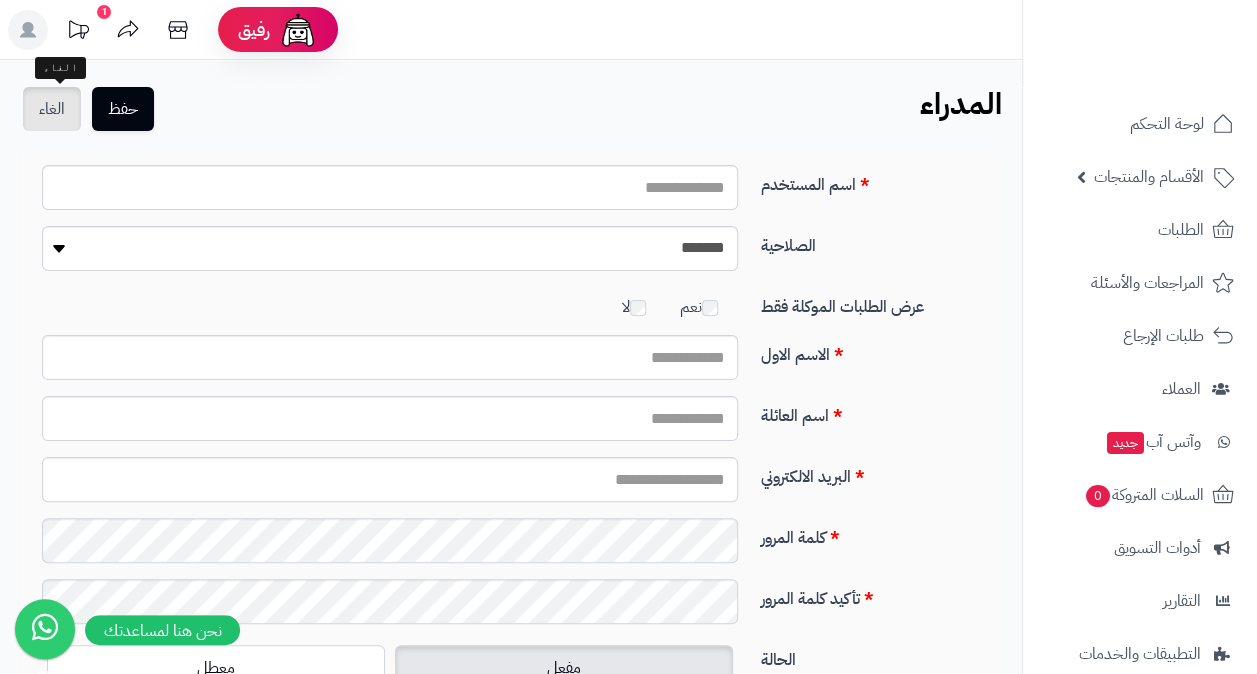 type on "**********" 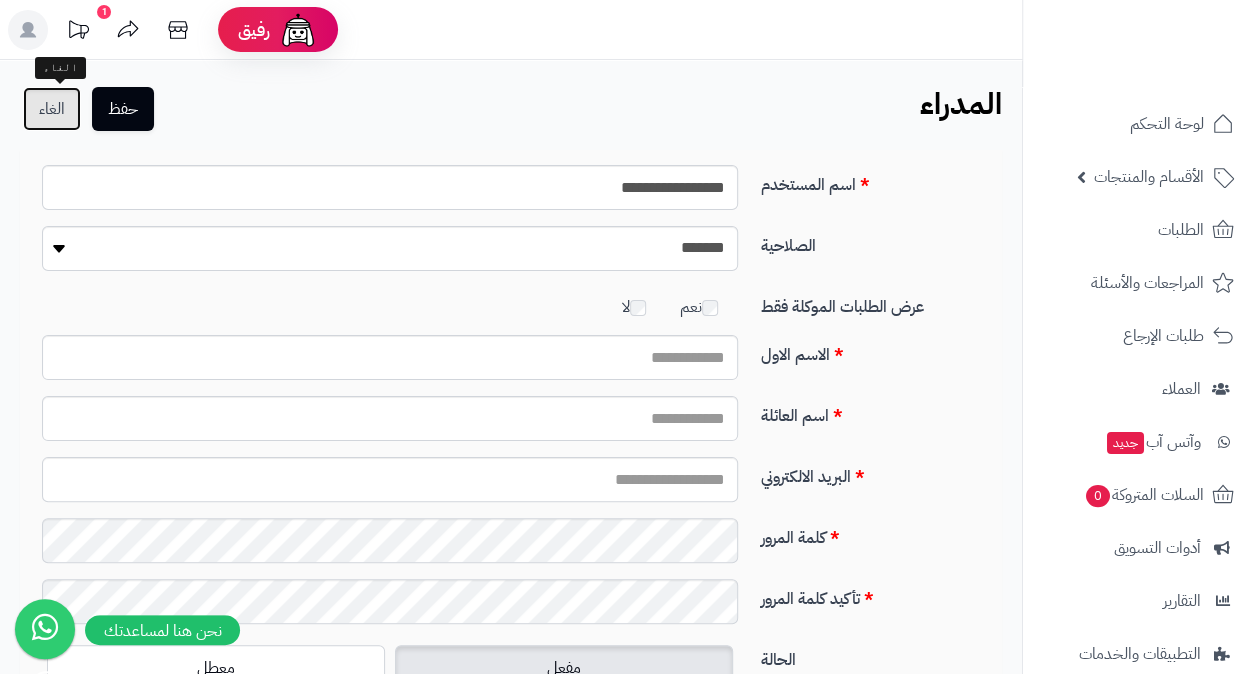 click on "الغاء" at bounding box center (52, 109) 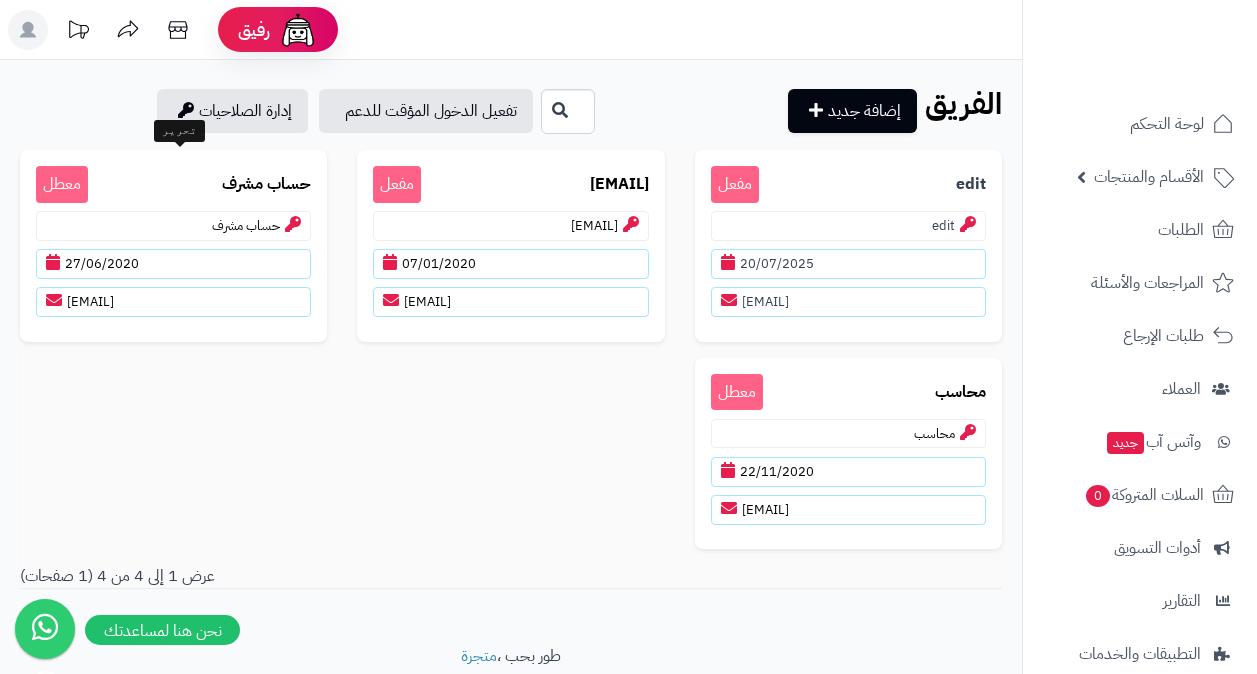 scroll, scrollTop: 0, scrollLeft: 0, axis: both 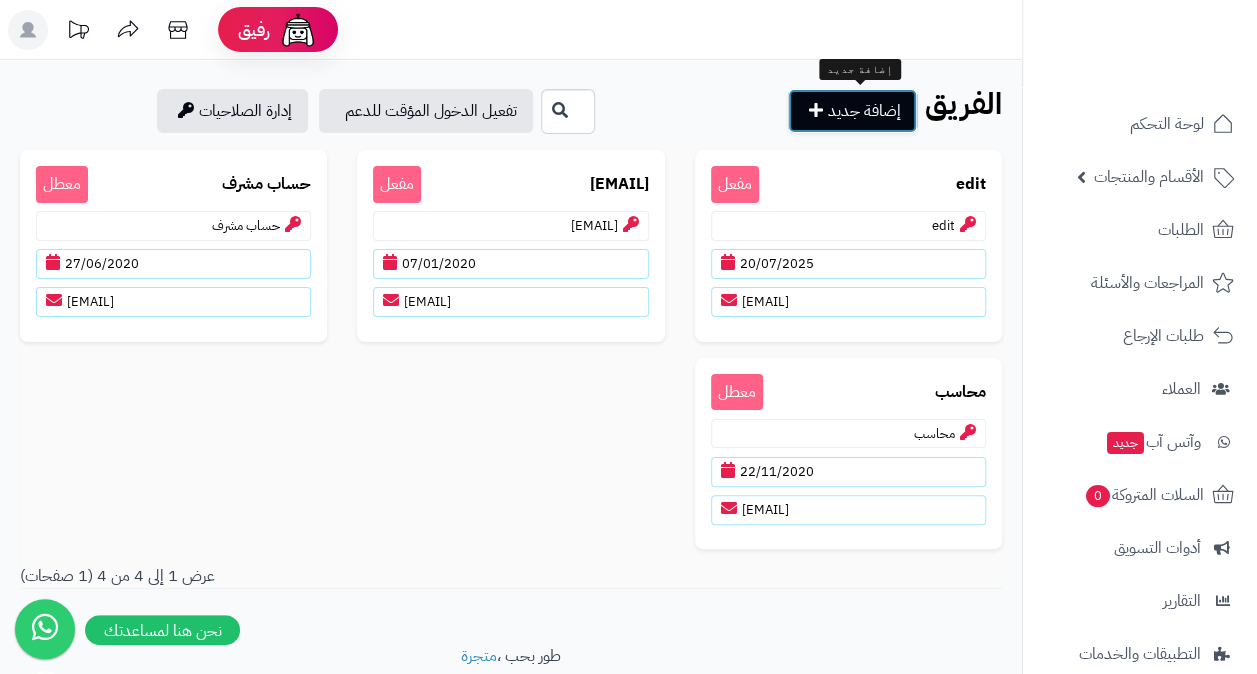 click on "إضافة جديد" at bounding box center [852, 111] 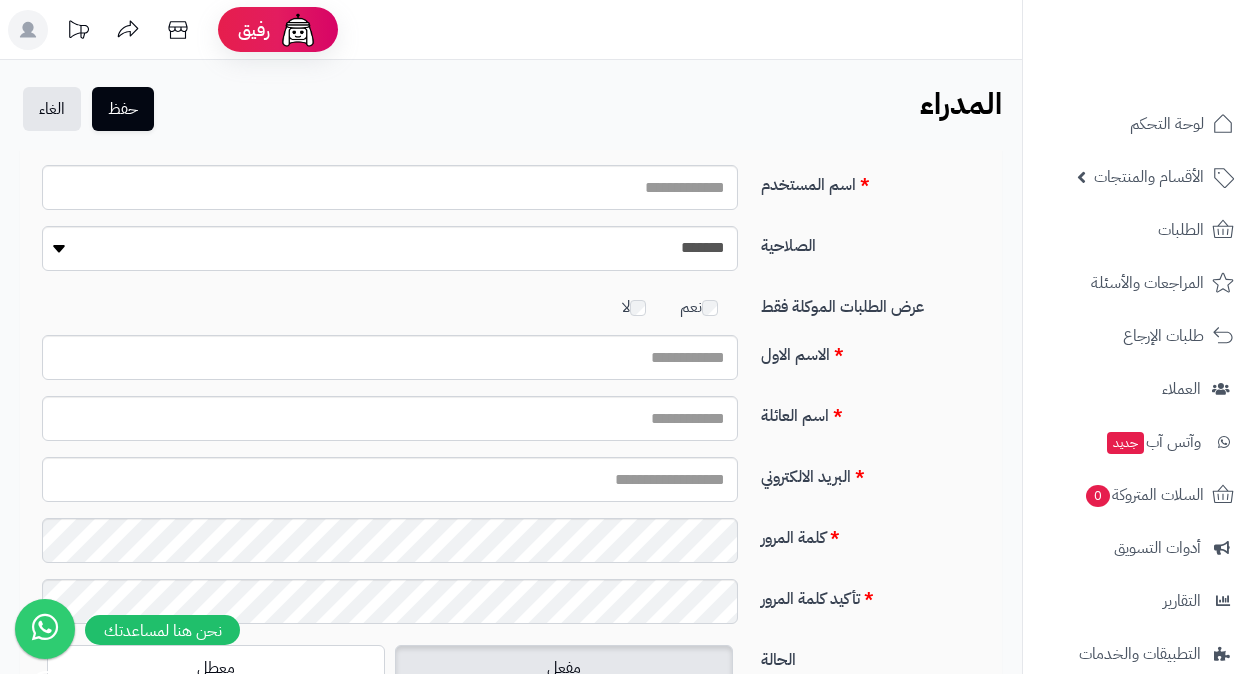 scroll, scrollTop: 0, scrollLeft: 0, axis: both 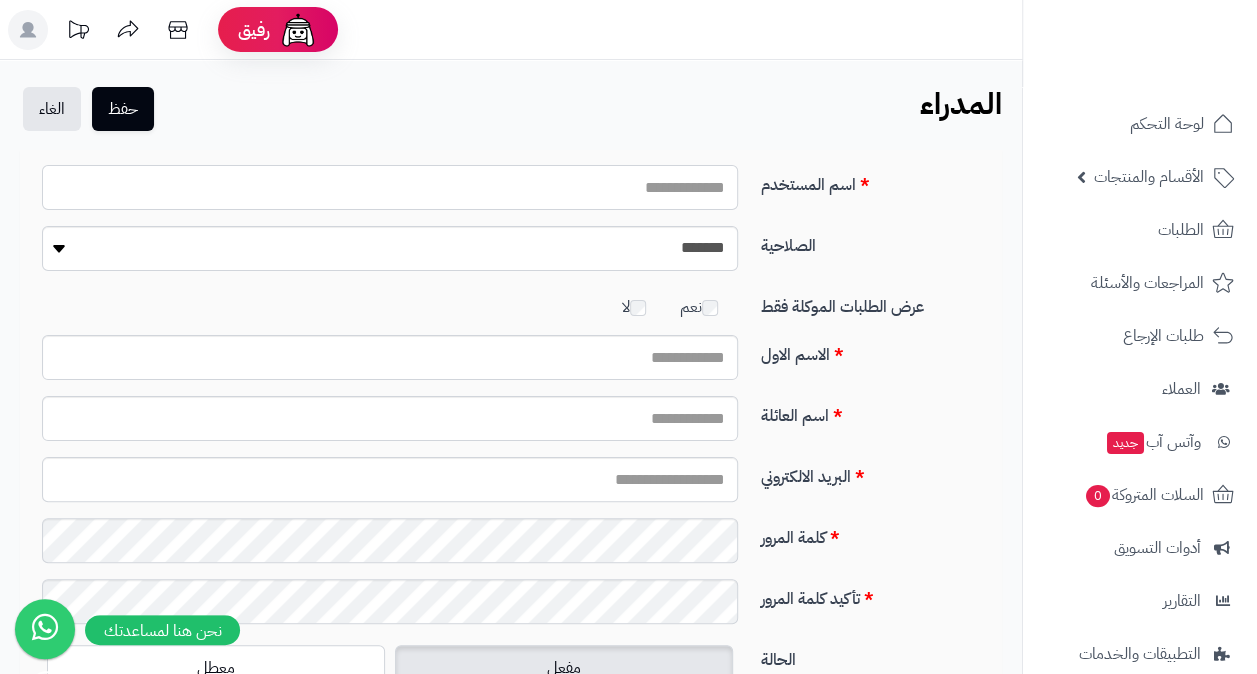 type on "**********" 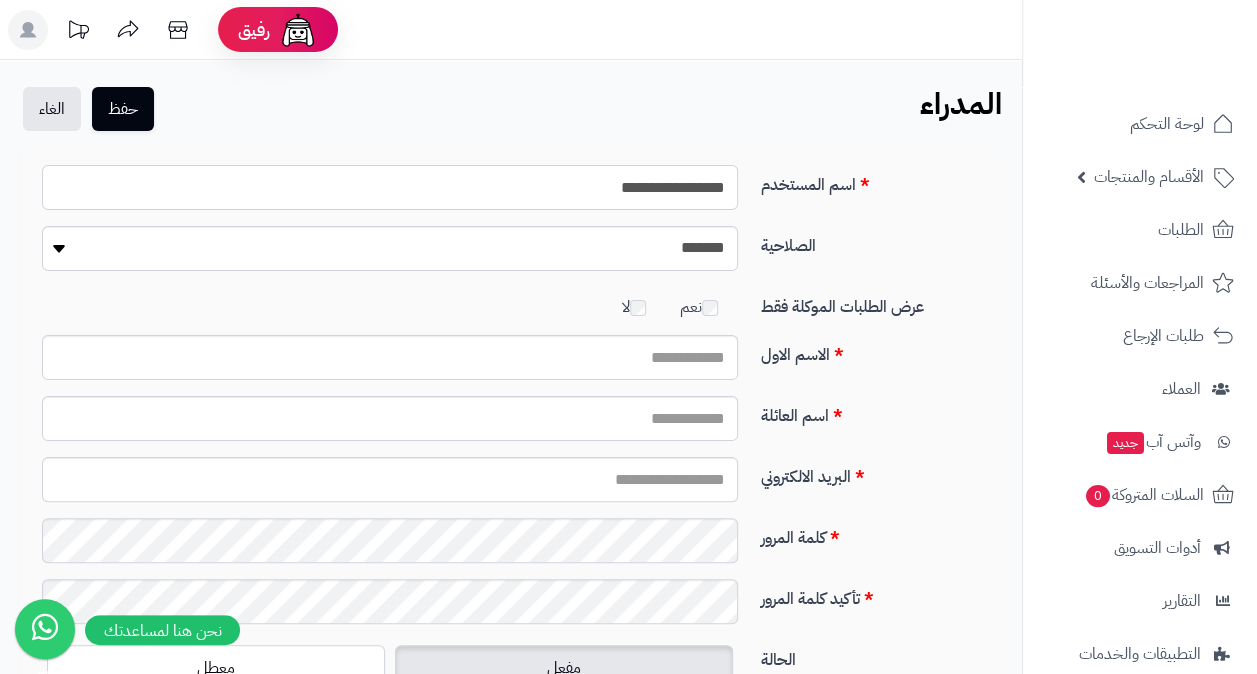 click on "**********" at bounding box center [390, 187] 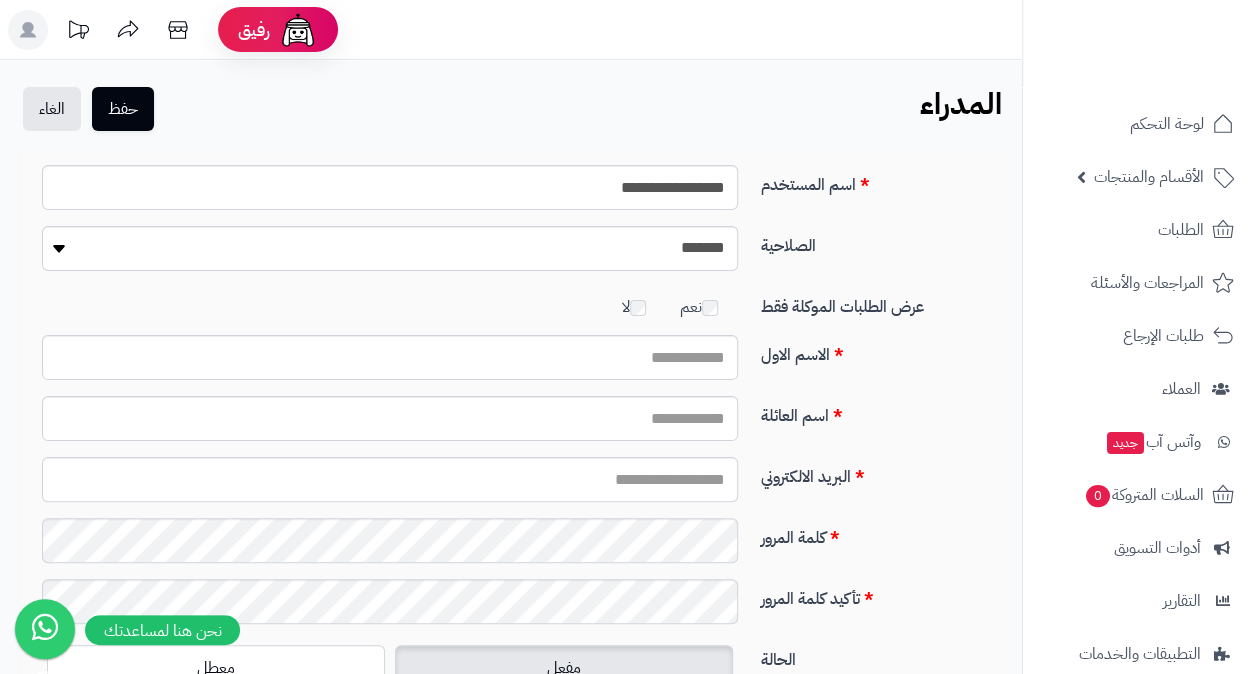 click on "حفظ
الغاء المدراء الرئيسية المنتجات" at bounding box center [511, 111] 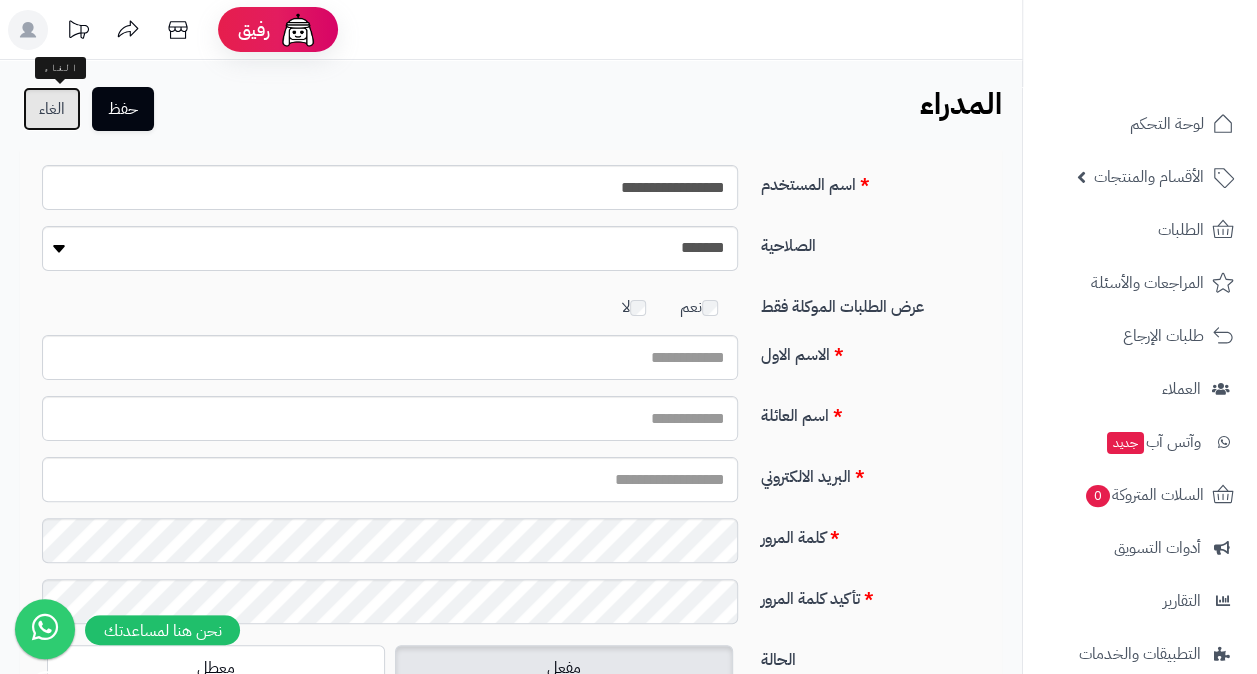 click on "الغاء" at bounding box center [52, 109] 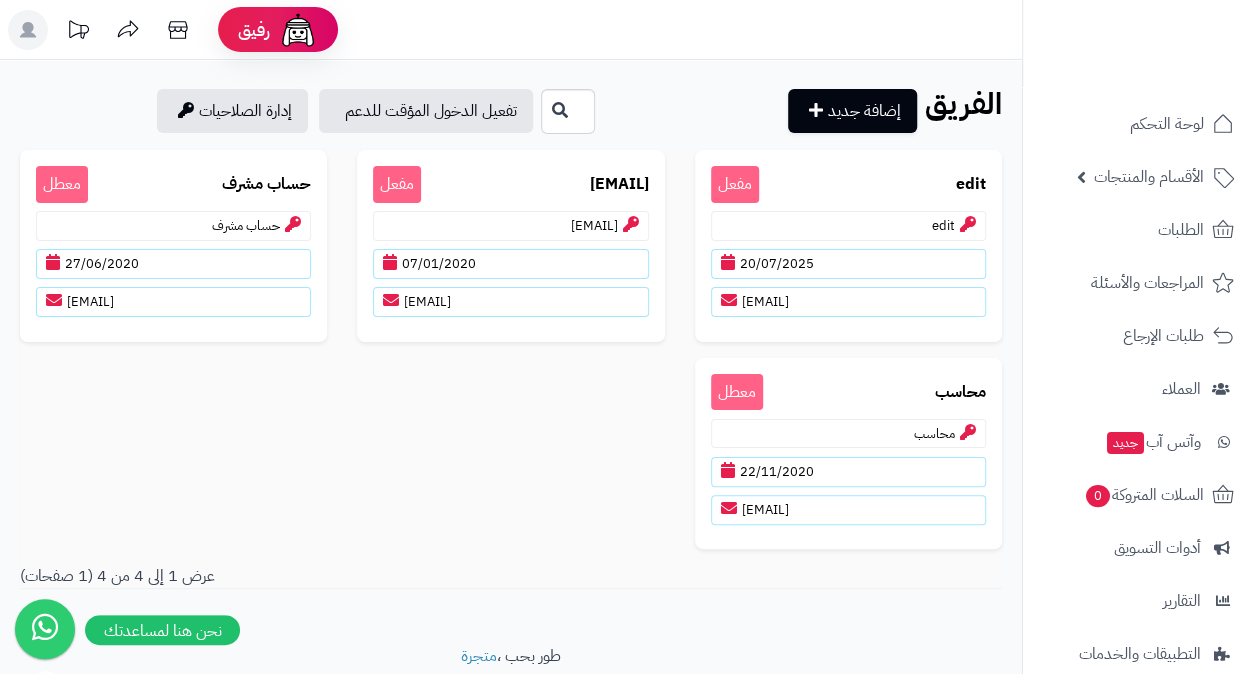 scroll, scrollTop: 64, scrollLeft: 0, axis: vertical 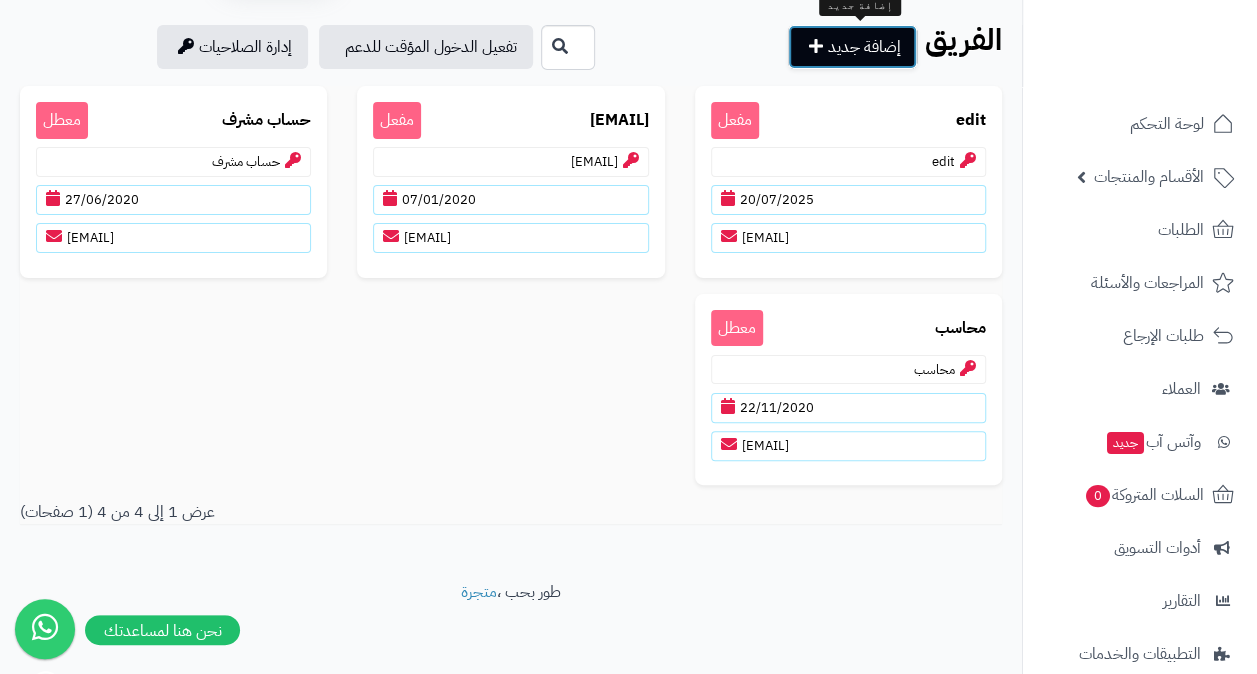 click on "إضافة جديد" at bounding box center (852, 47) 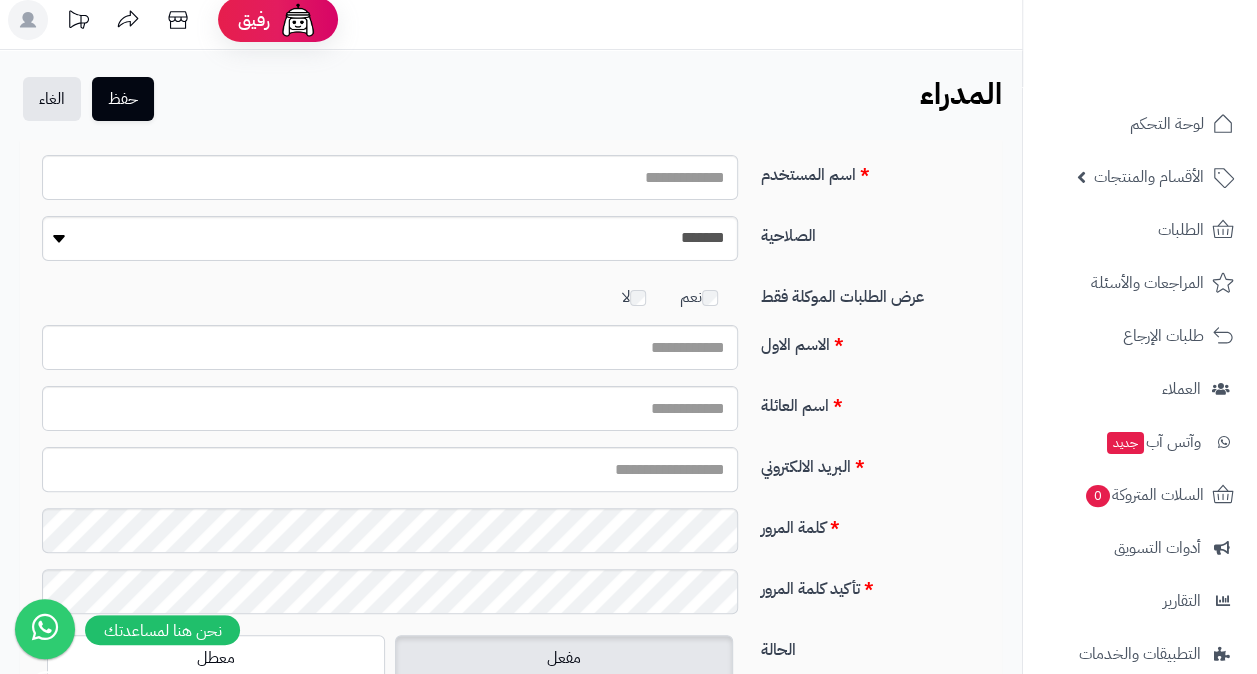scroll, scrollTop: 9, scrollLeft: 0, axis: vertical 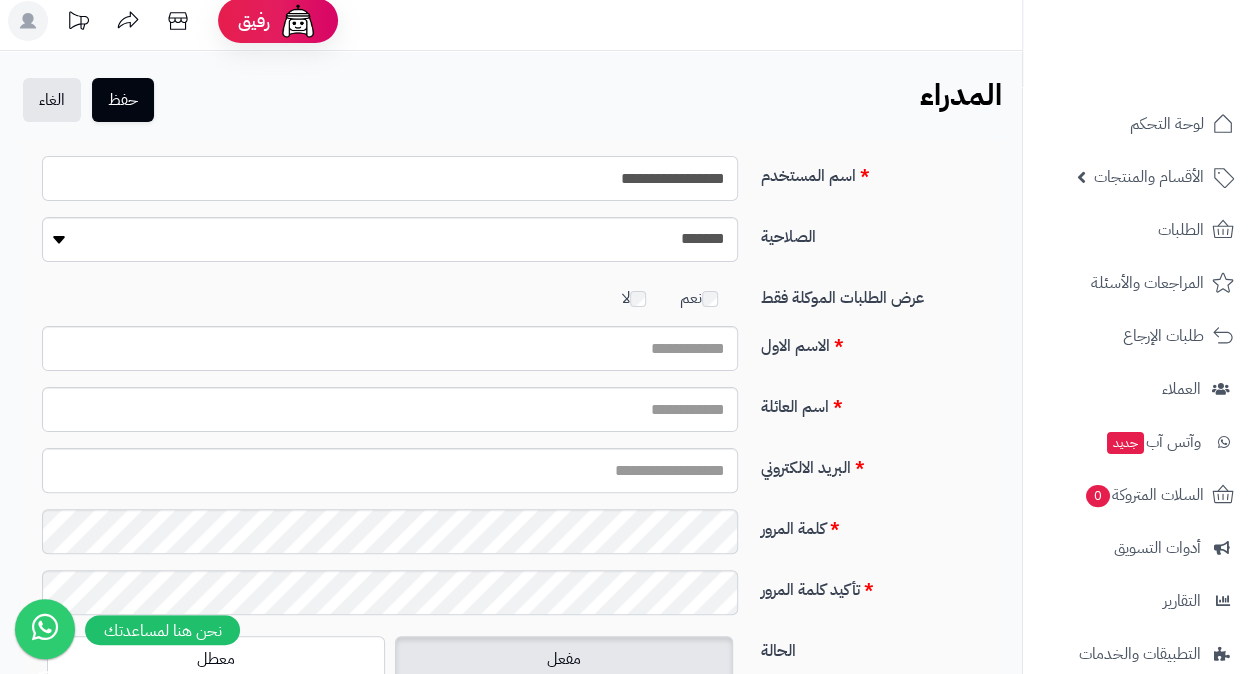 click on "**********" at bounding box center [390, 178] 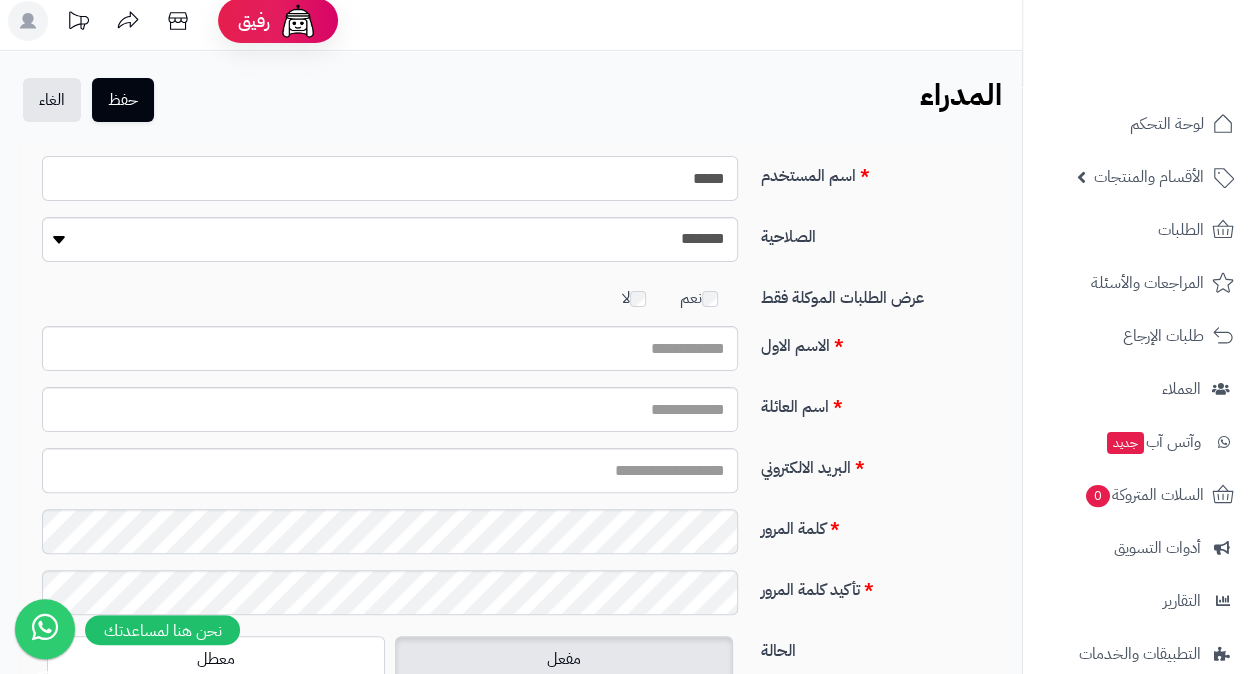 type on "*****" 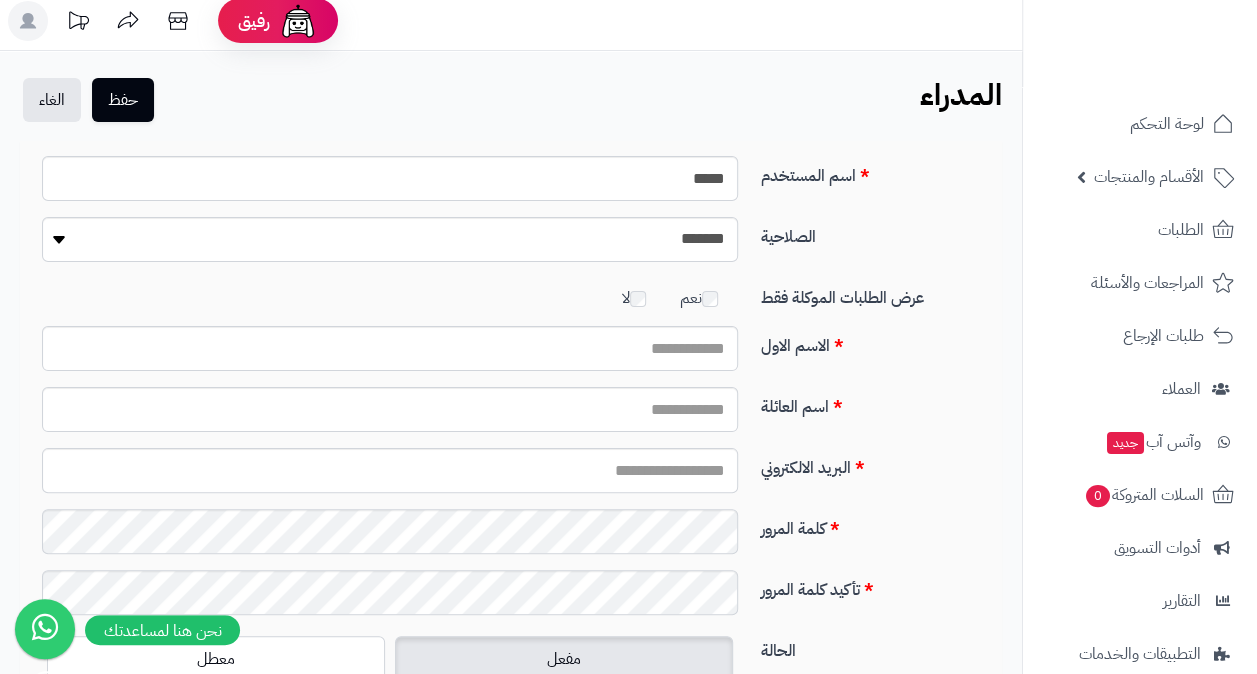 click on "اسم المستخدم
*****" at bounding box center (511, 186) 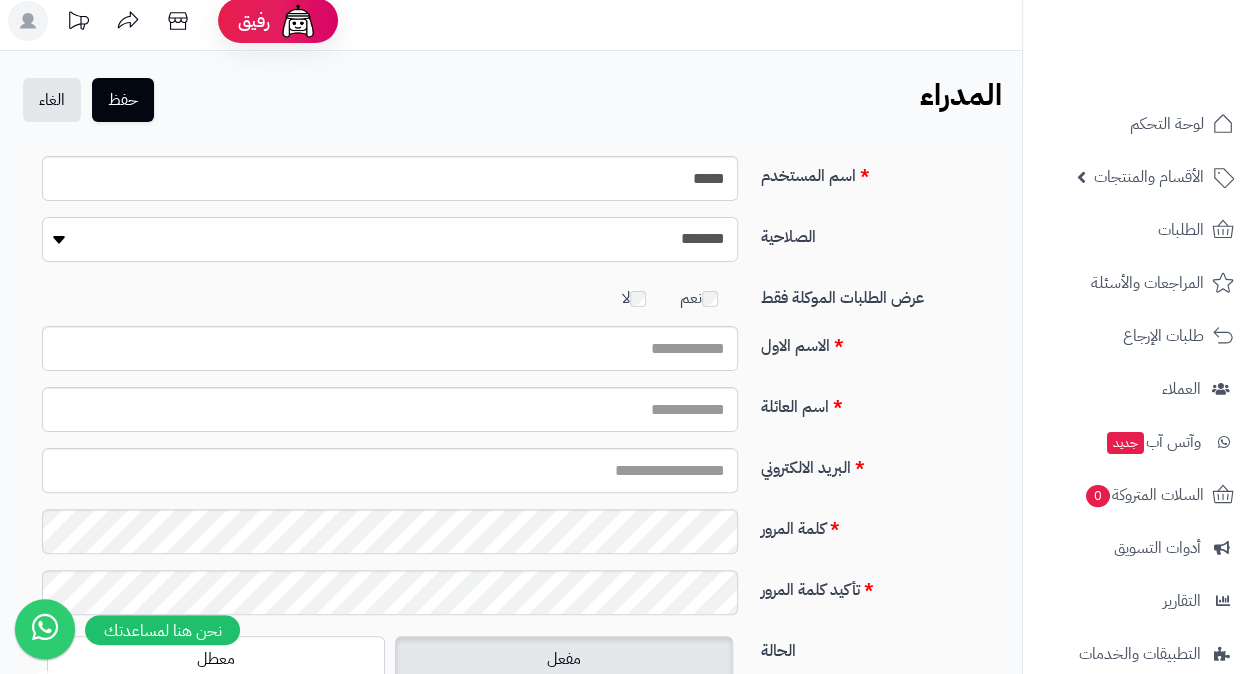click on "**********" at bounding box center (390, 239) 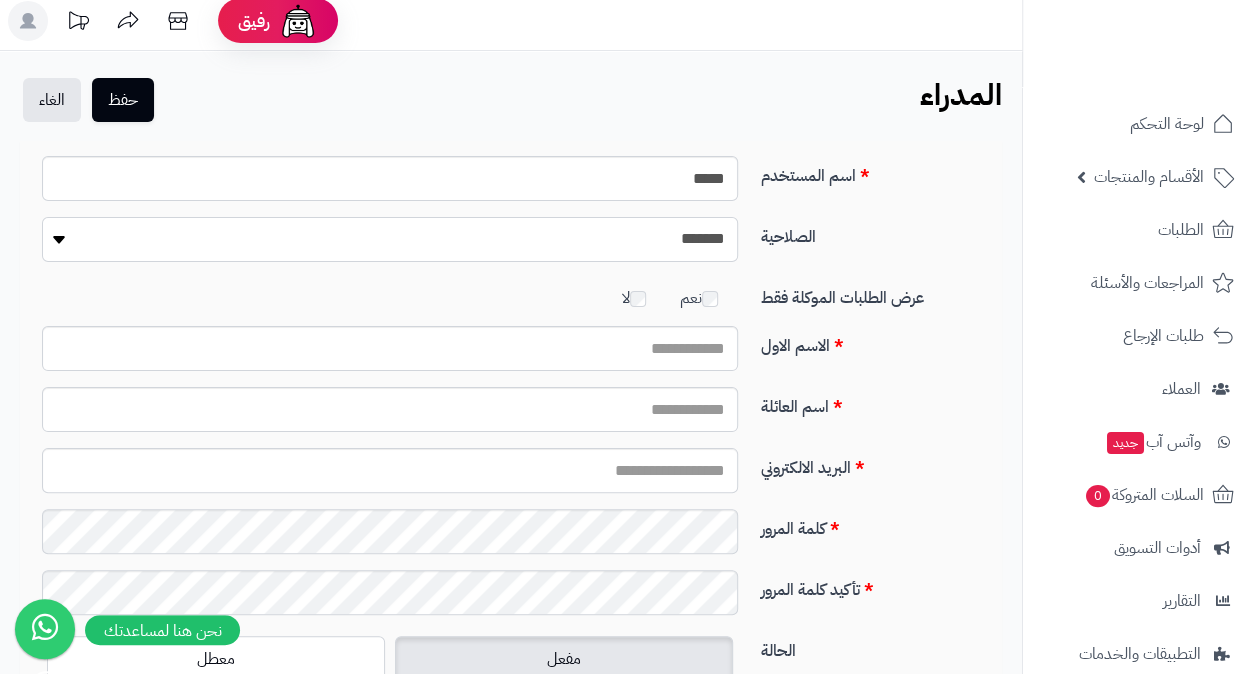 select on "*" 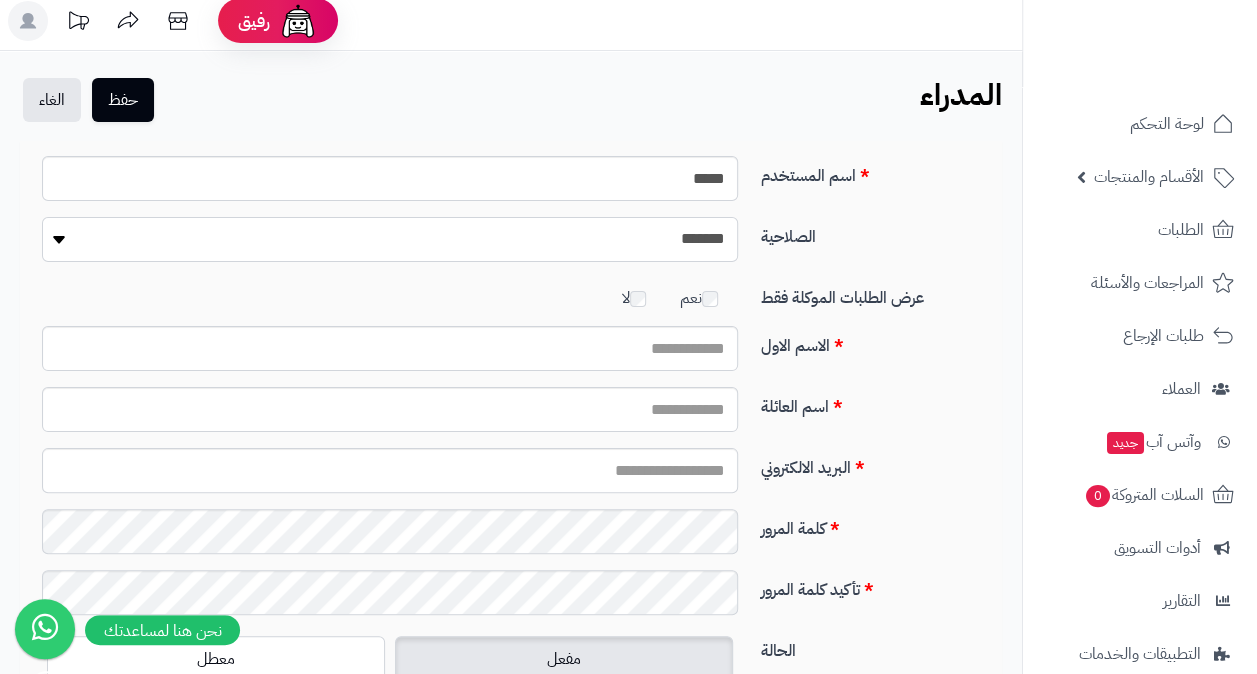 click on "**********" at bounding box center [390, 239] 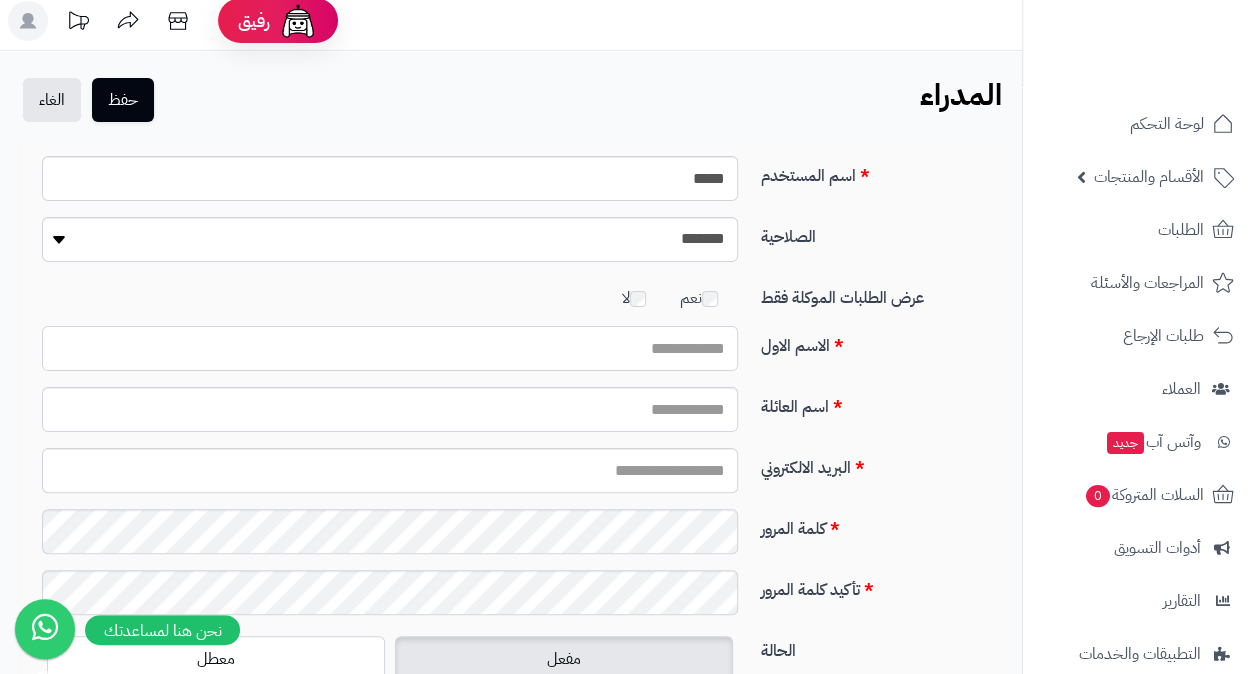 click on "الاسم الاول" at bounding box center [390, 348] 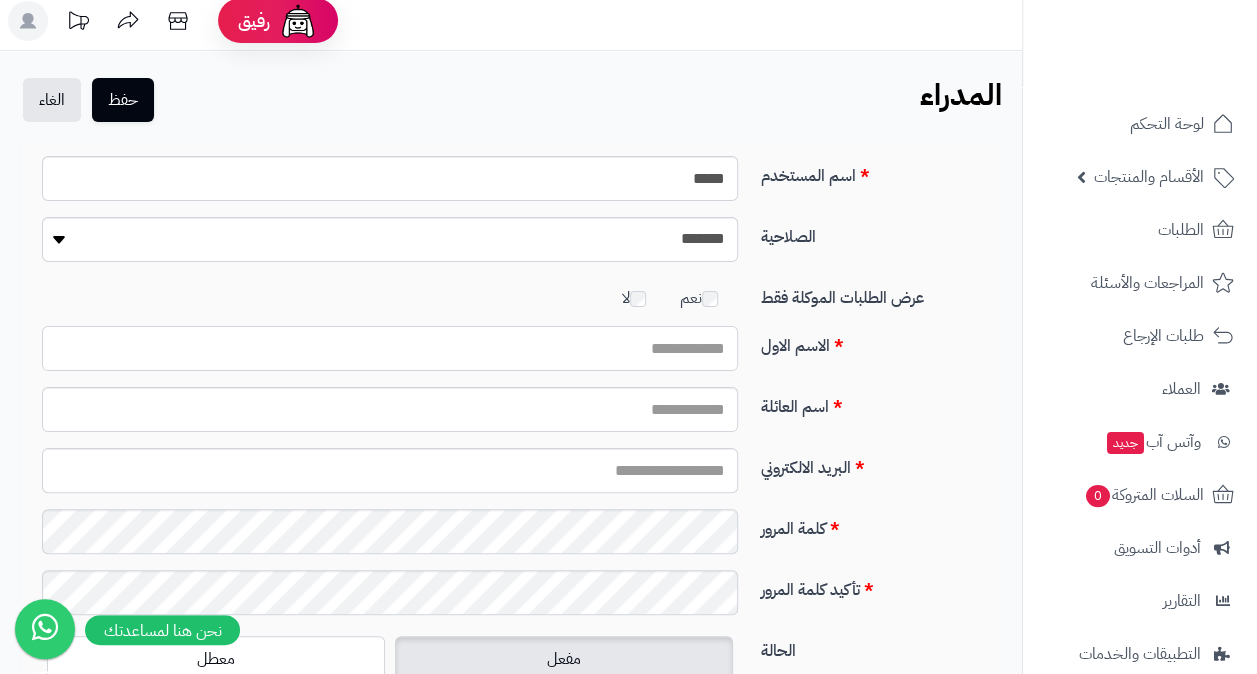 type on "****" 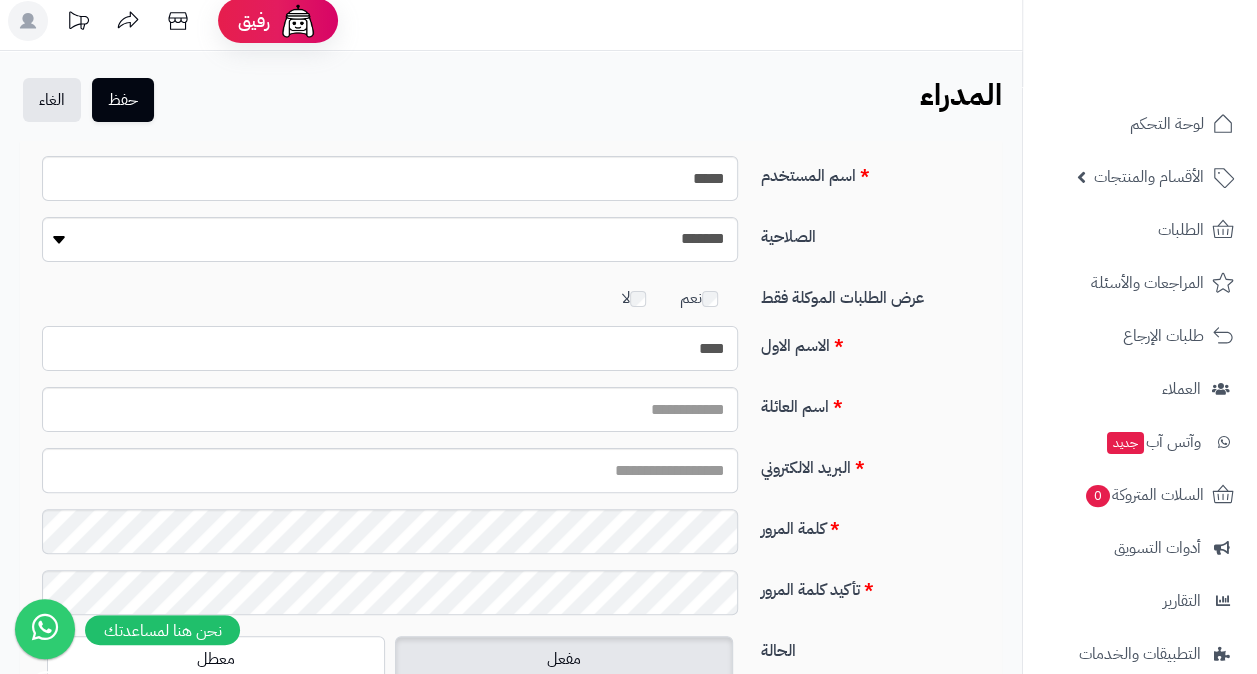 type on "***" 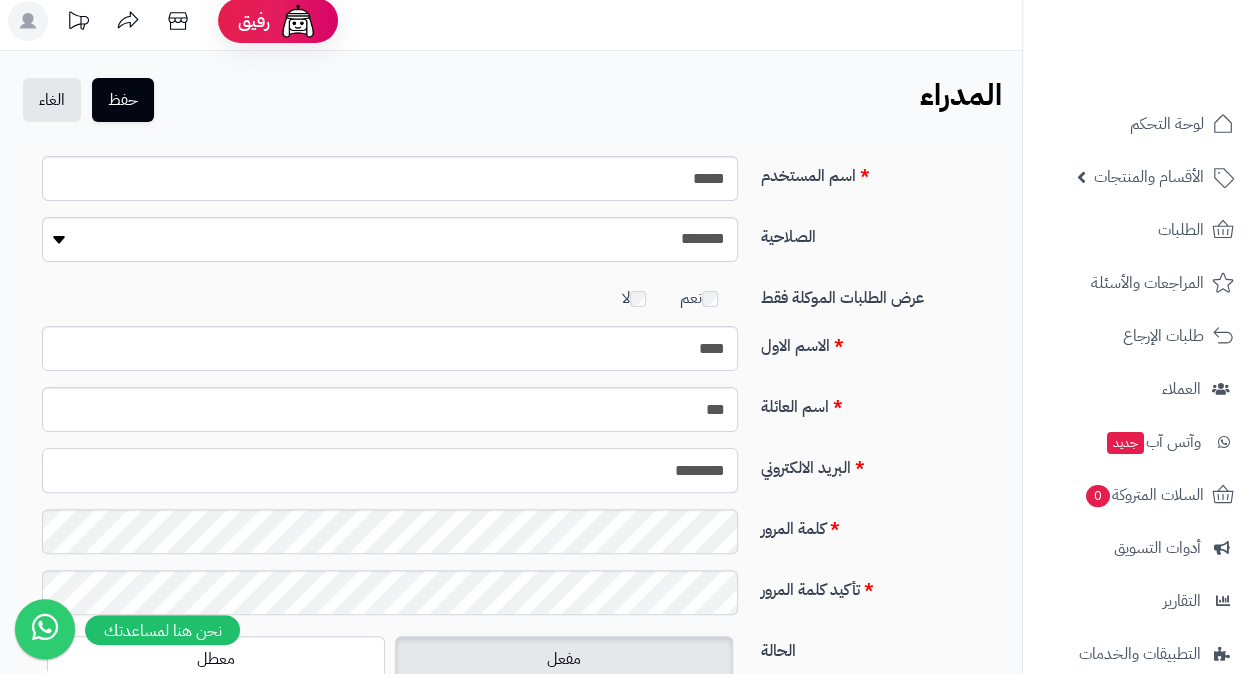 click on "********" at bounding box center (390, 470) 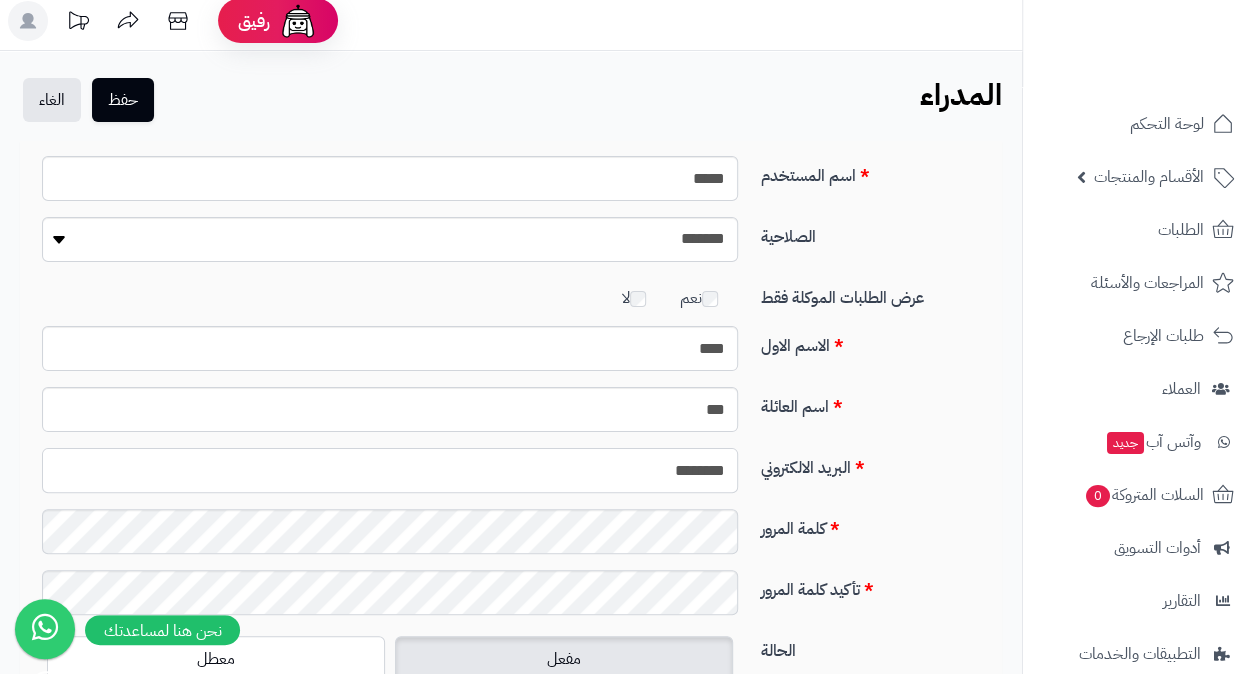 click on "********" at bounding box center (390, 470) 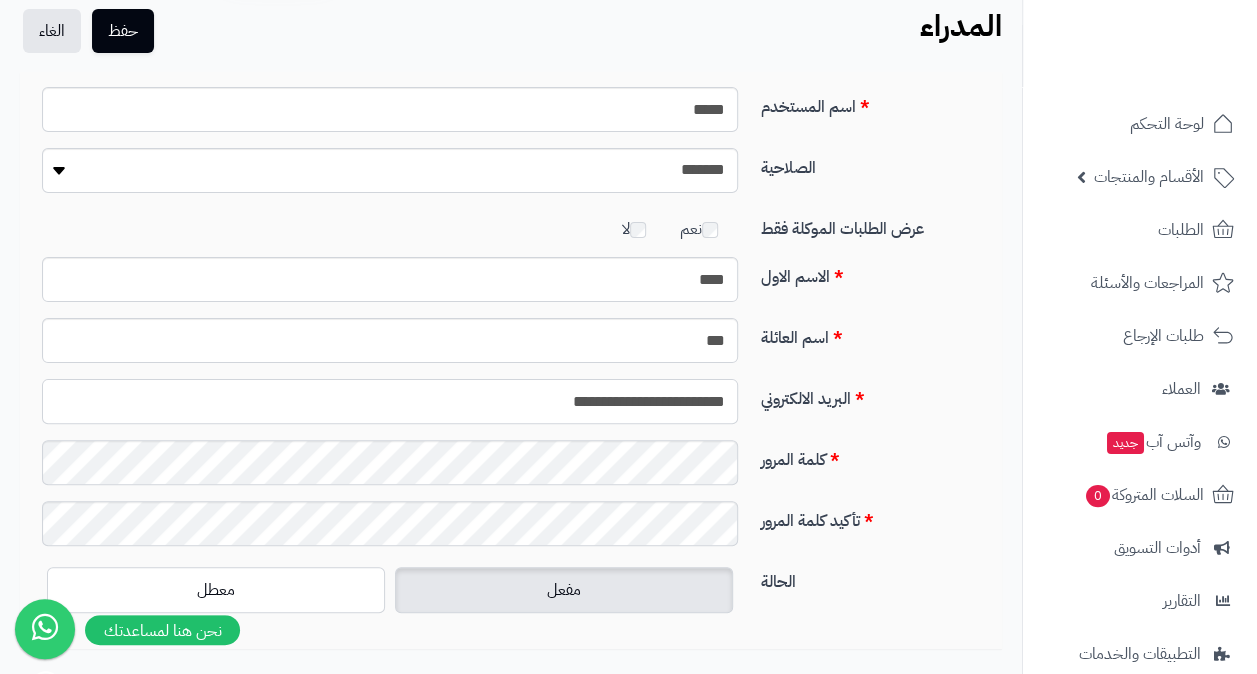 scroll, scrollTop: 109, scrollLeft: 0, axis: vertical 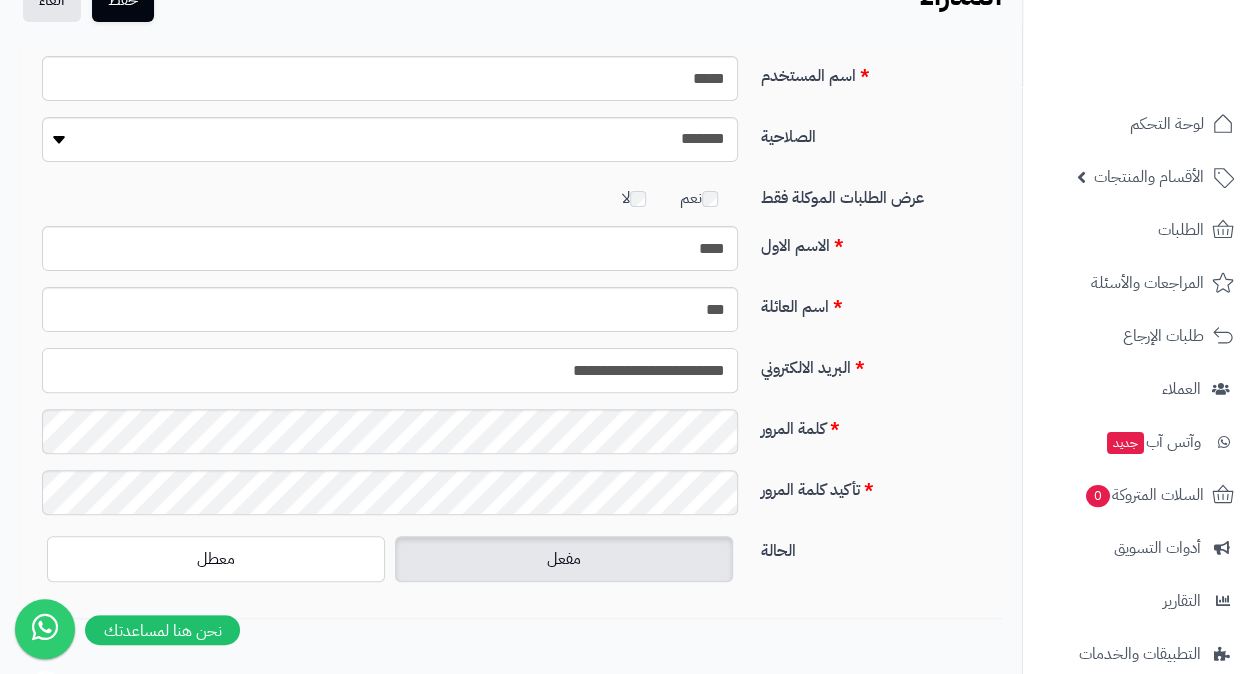 type on "**********" 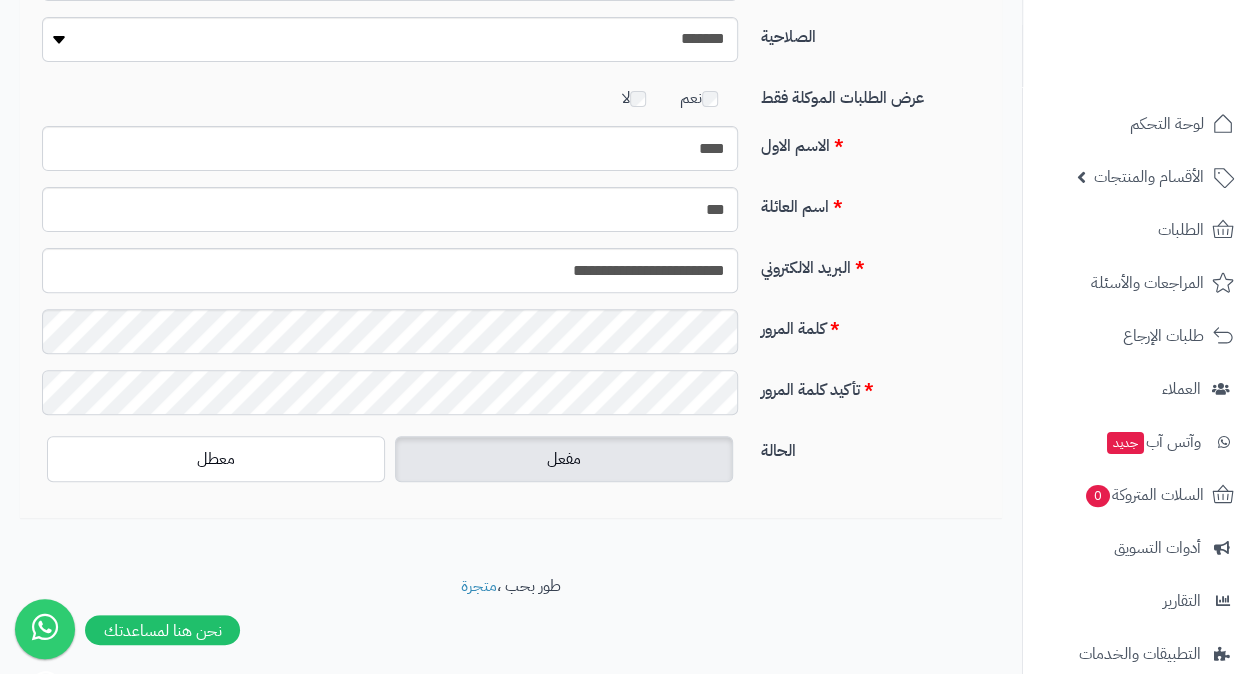scroll, scrollTop: 0, scrollLeft: 0, axis: both 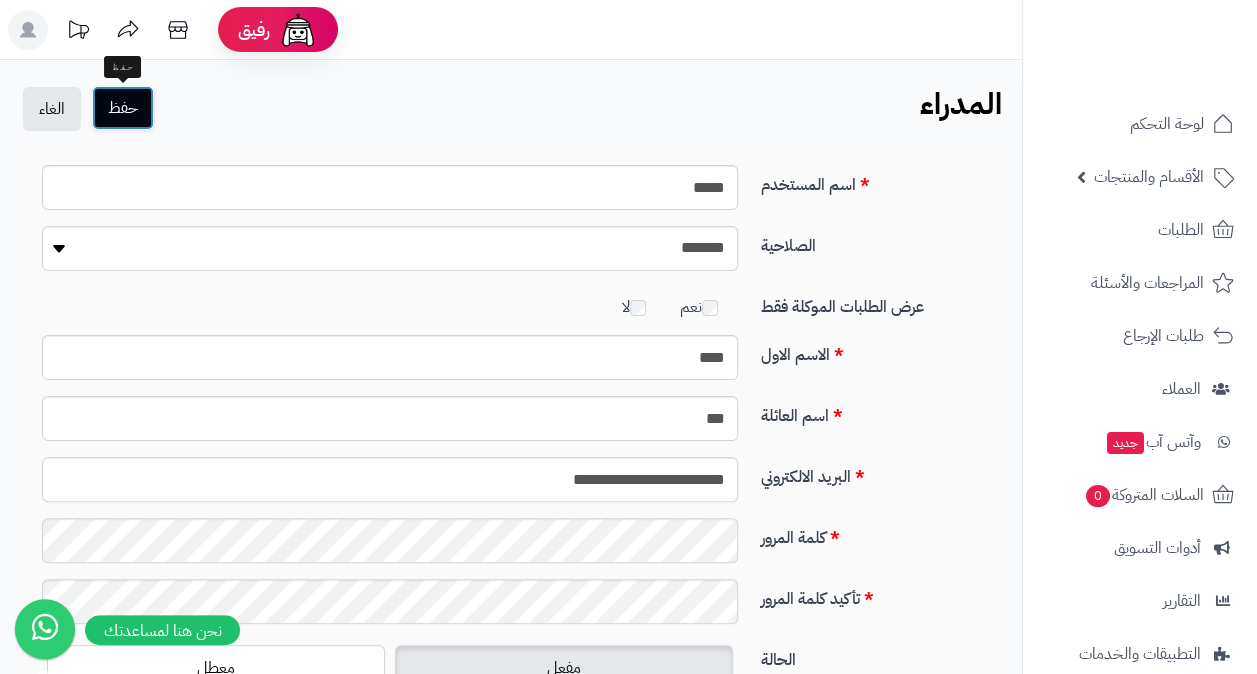 click on "حفظ" at bounding box center (123, 108) 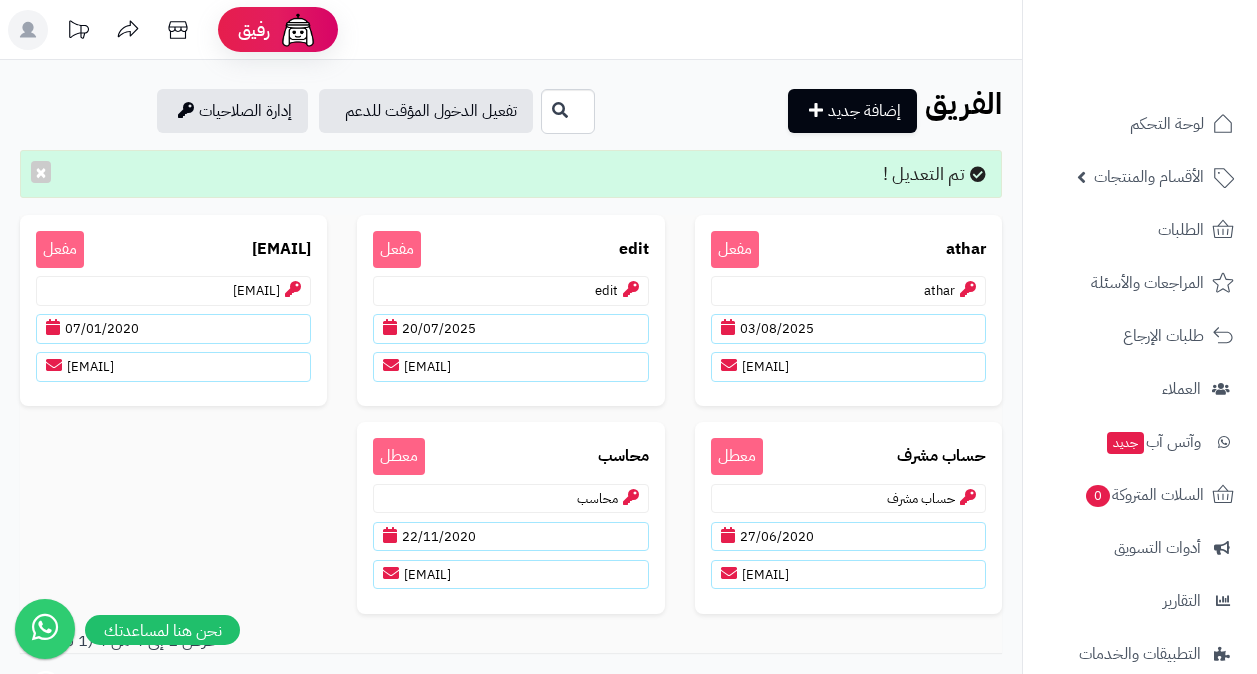 scroll, scrollTop: 0, scrollLeft: 0, axis: both 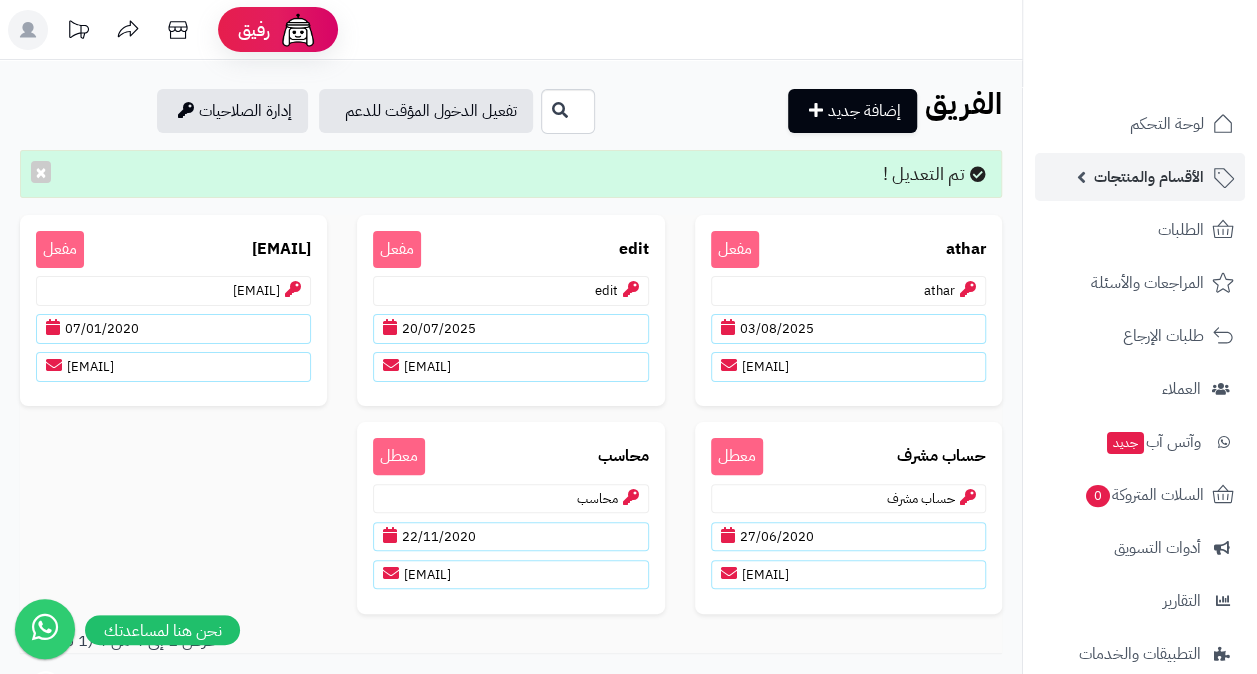 click on "الأقسام والمنتجات" at bounding box center [1149, 177] 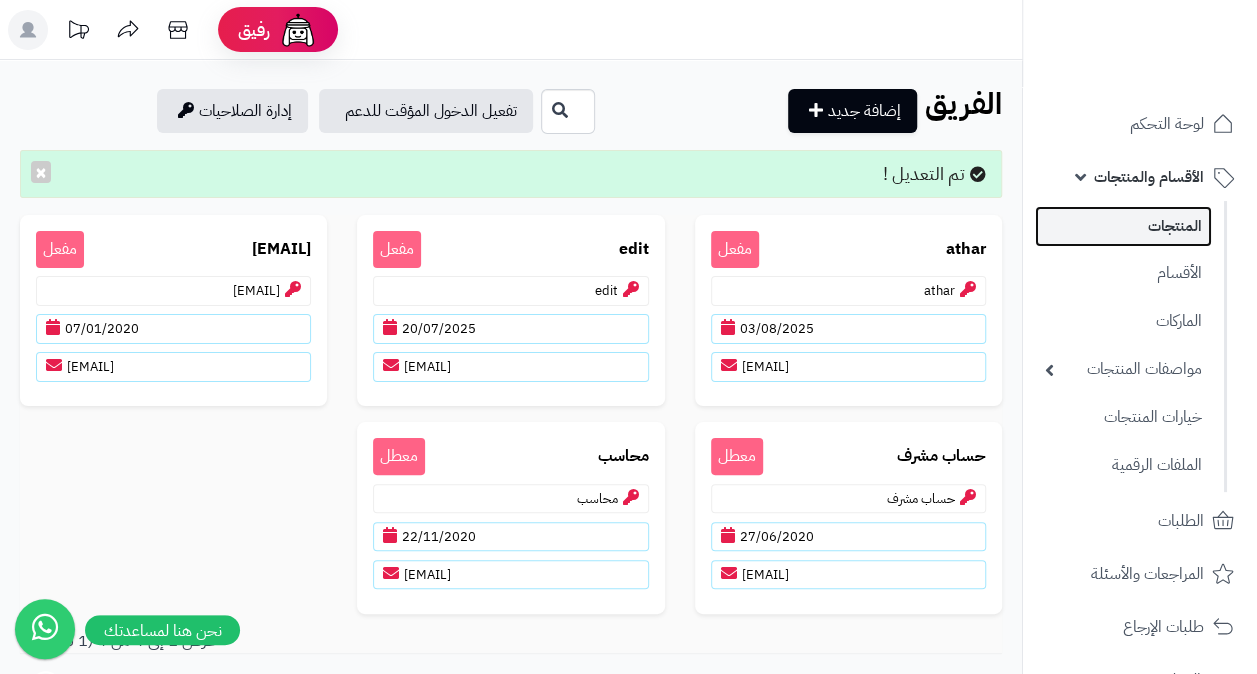 click on "المنتجات" at bounding box center (1123, 226) 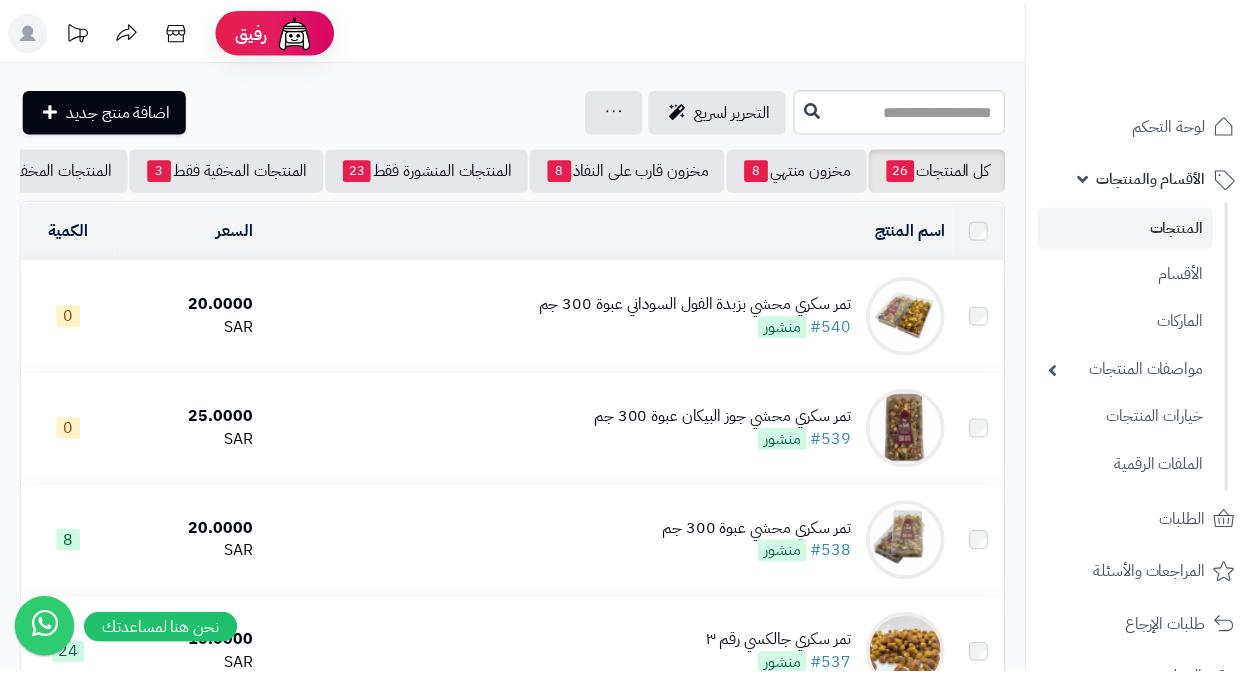 scroll, scrollTop: 0, scrollLeft: 0, axis: both 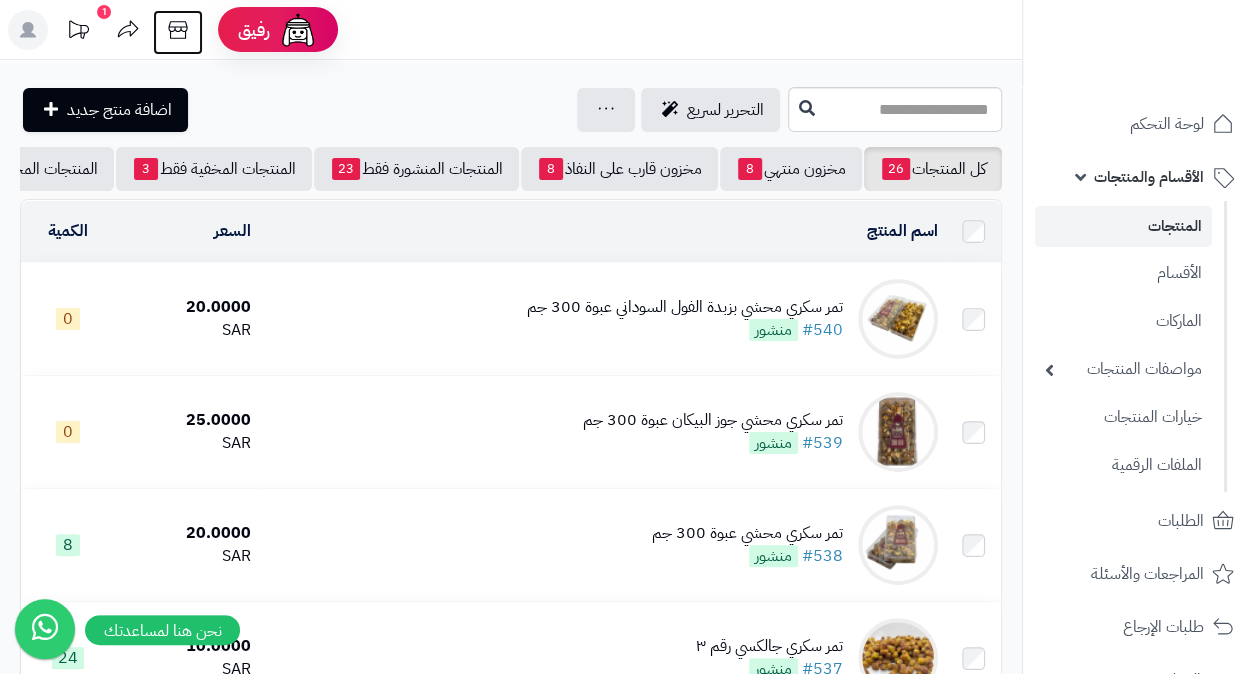click 